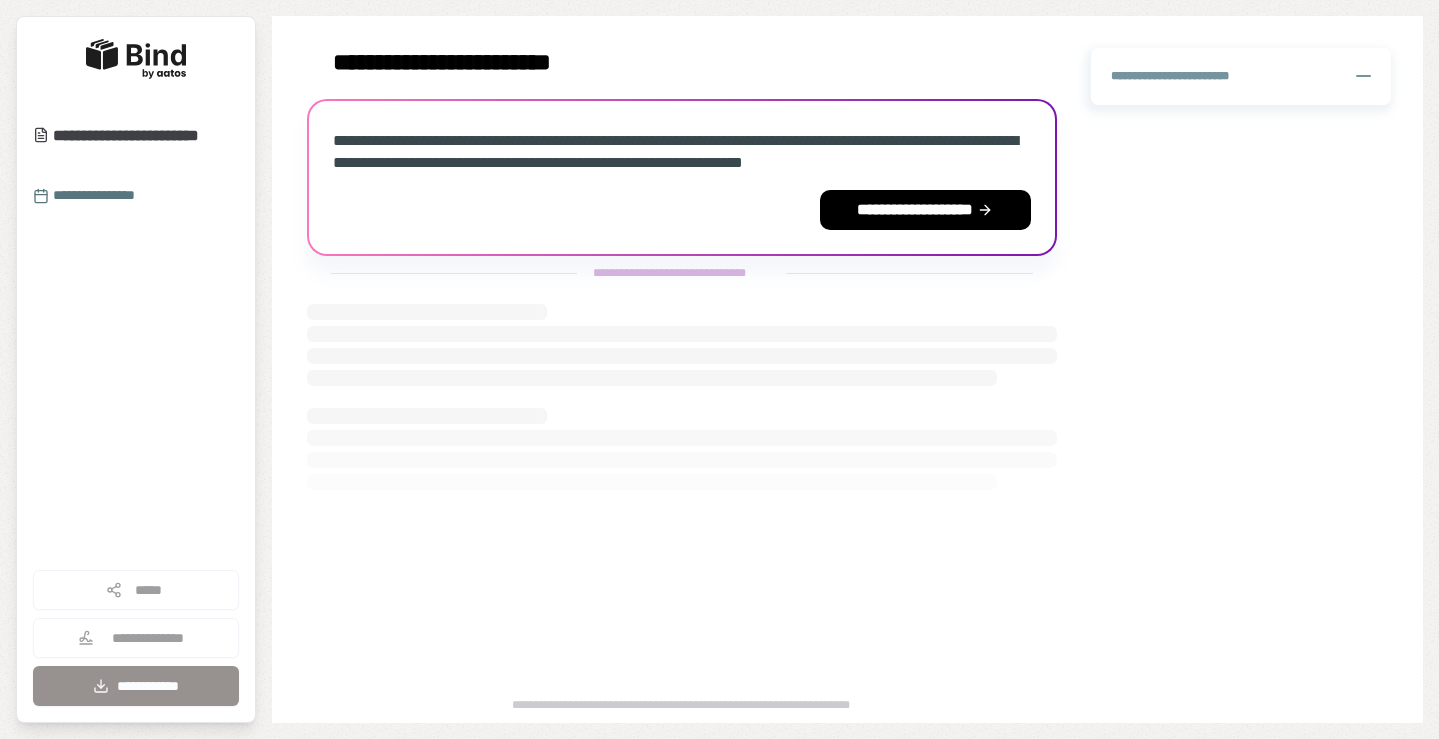 scroll, scrollTop: 0, scrollLeft: 0, axis: both 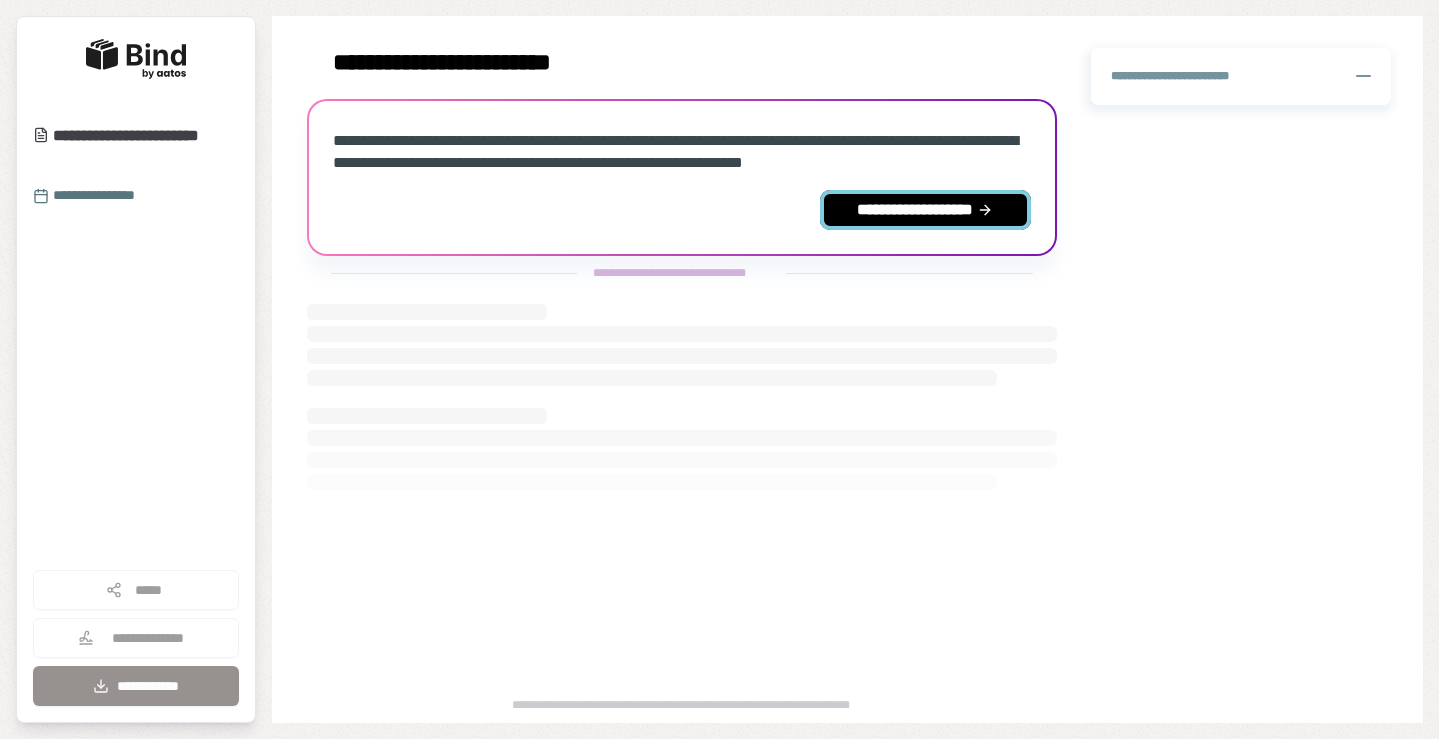 click on "**********" at bounding box center (925, 210) 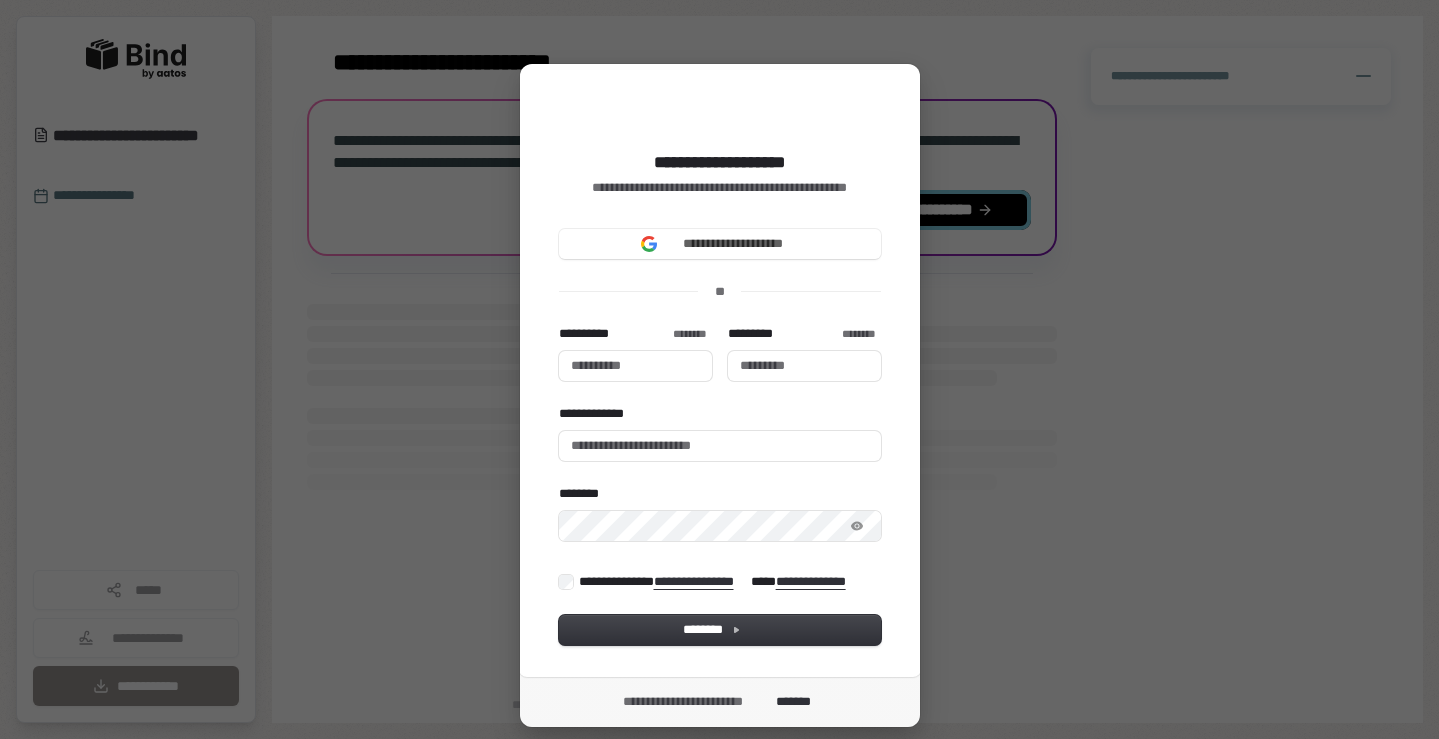 type 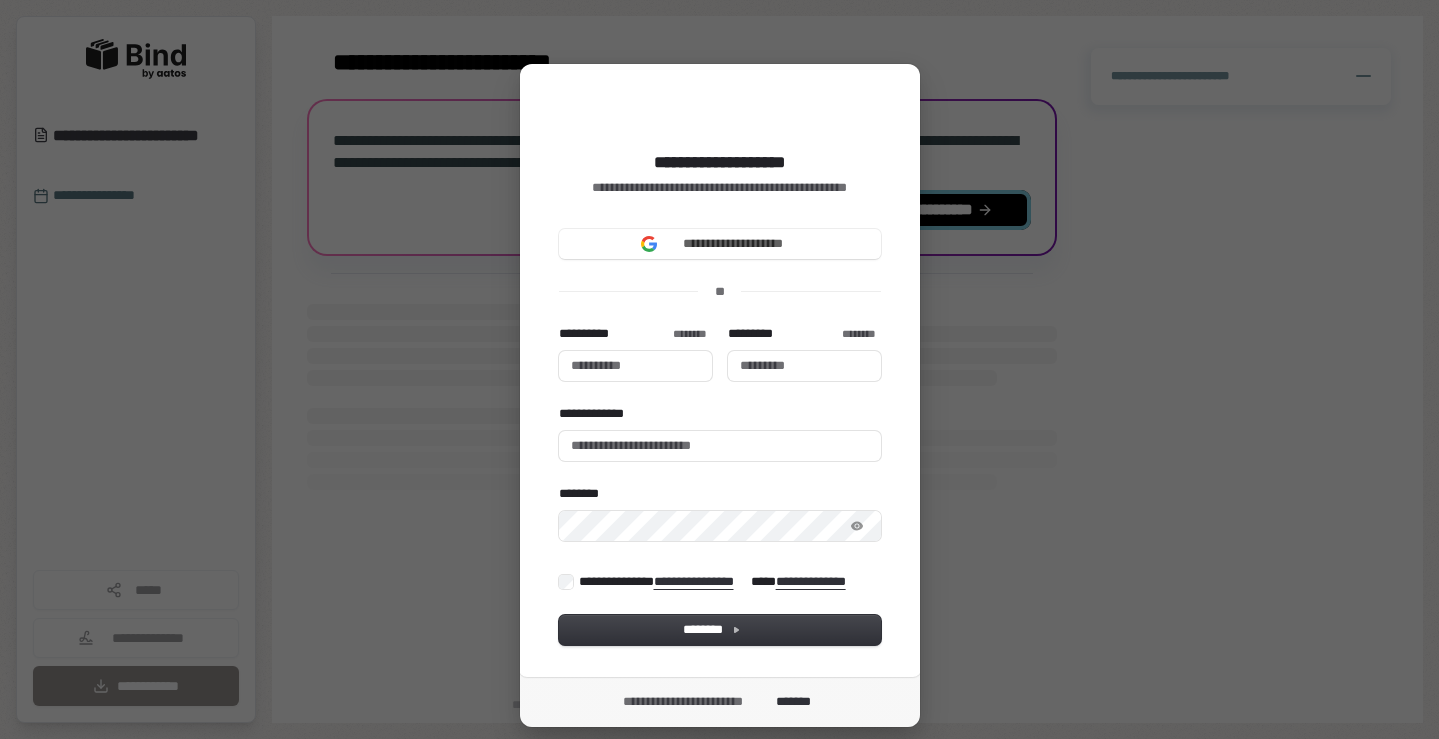 type 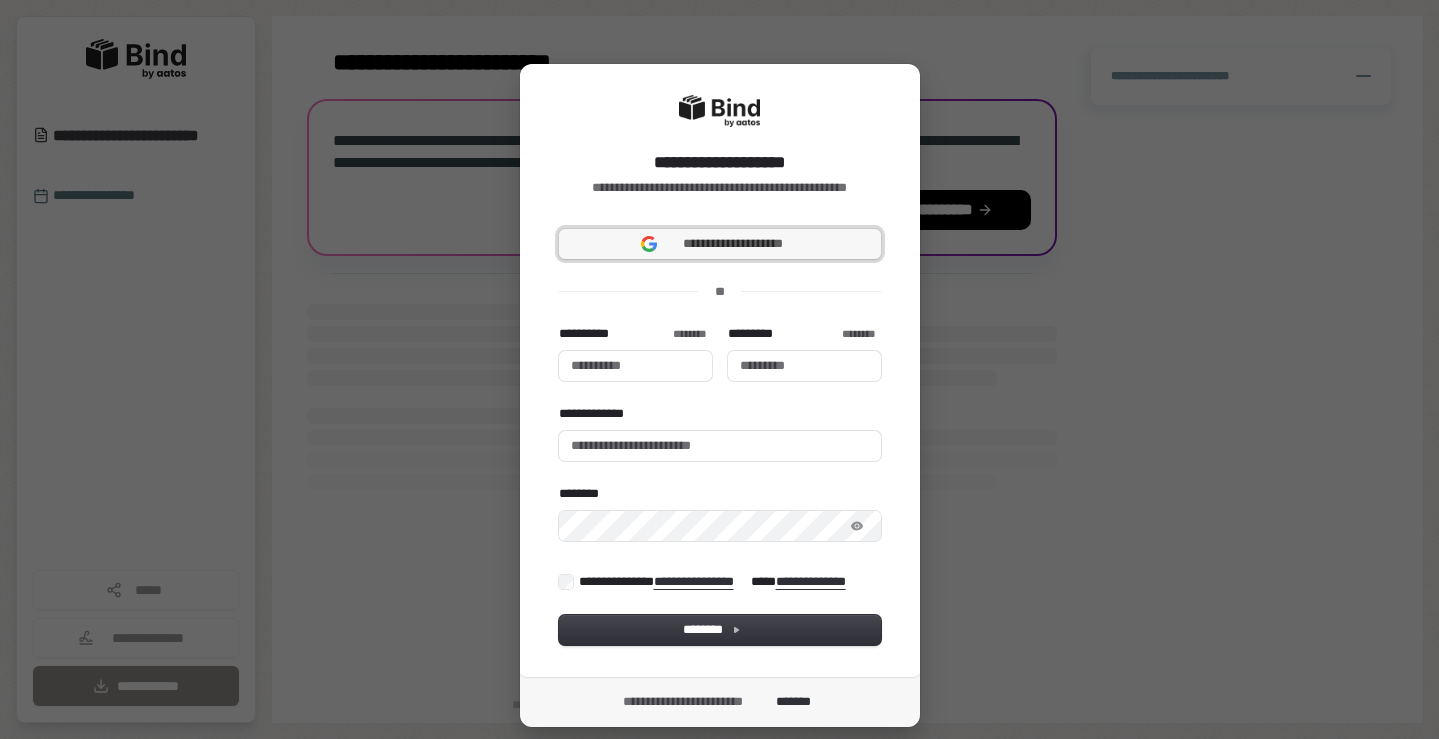 click on "**********" at bounding box center [733, 244] 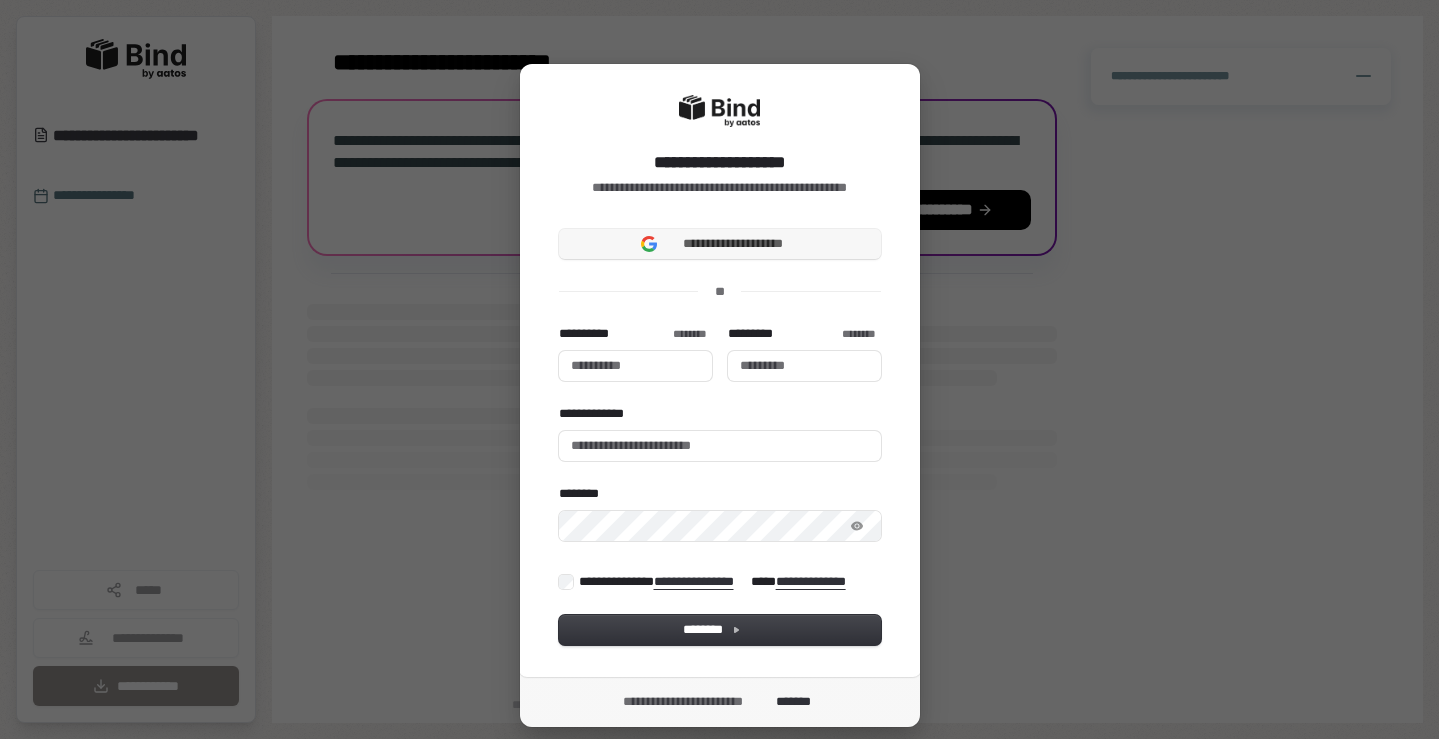 type 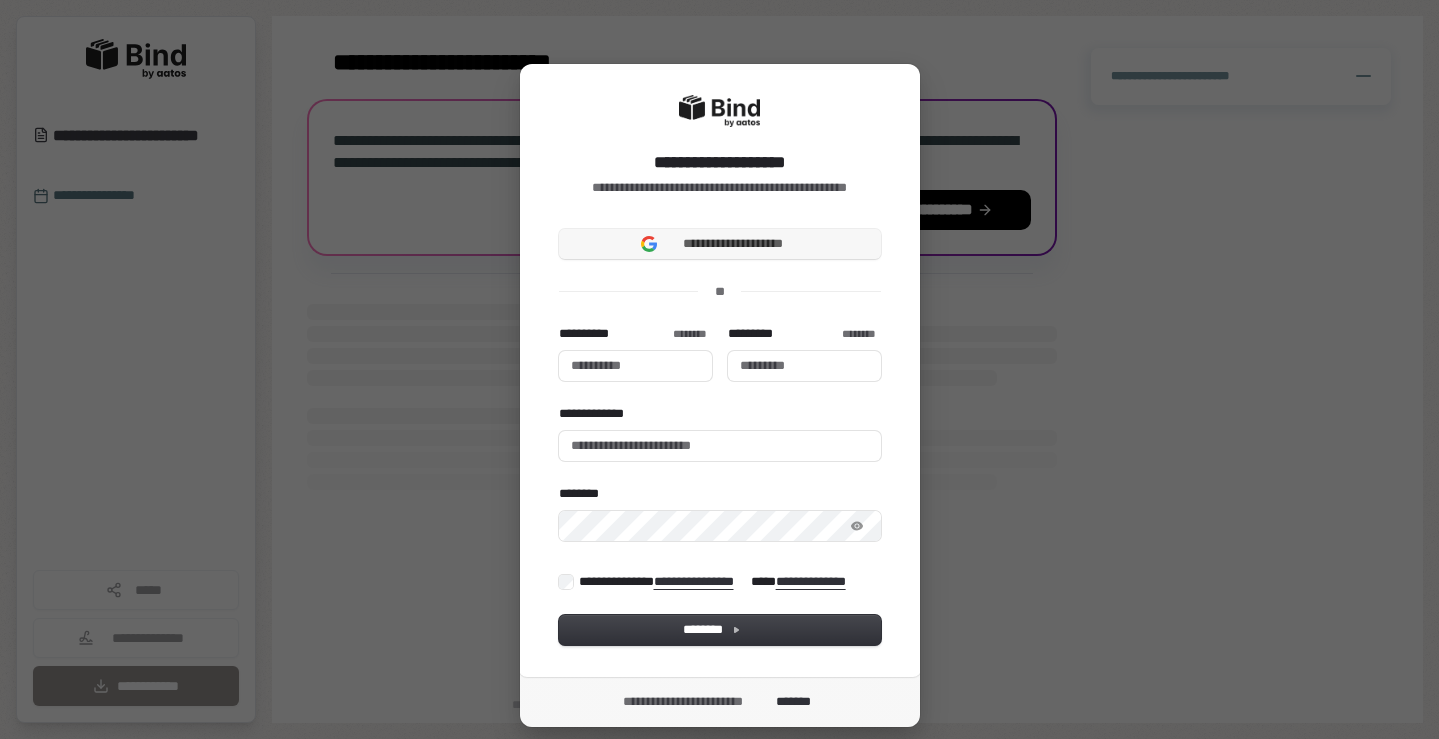 type 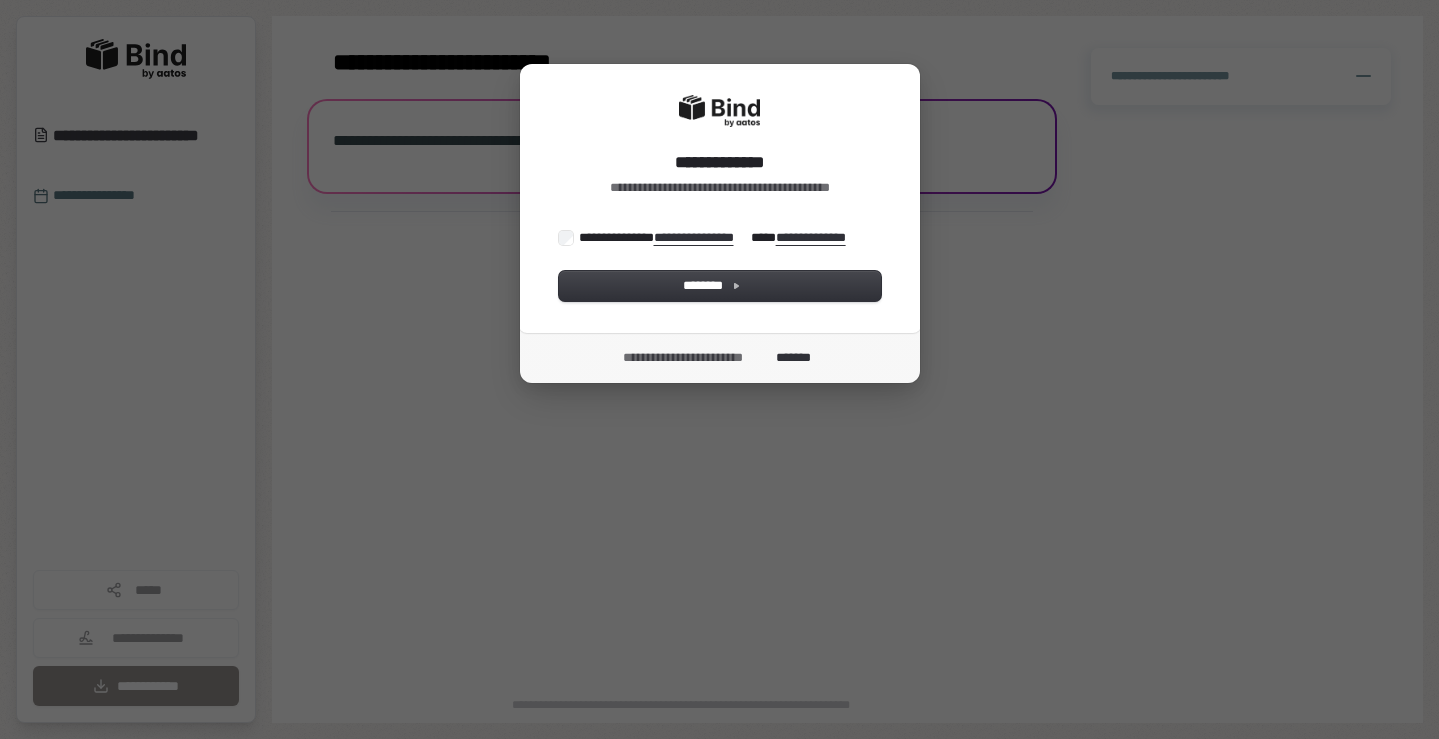 scroll, scrollTop: 0, scrollLeft: 0, axis: both 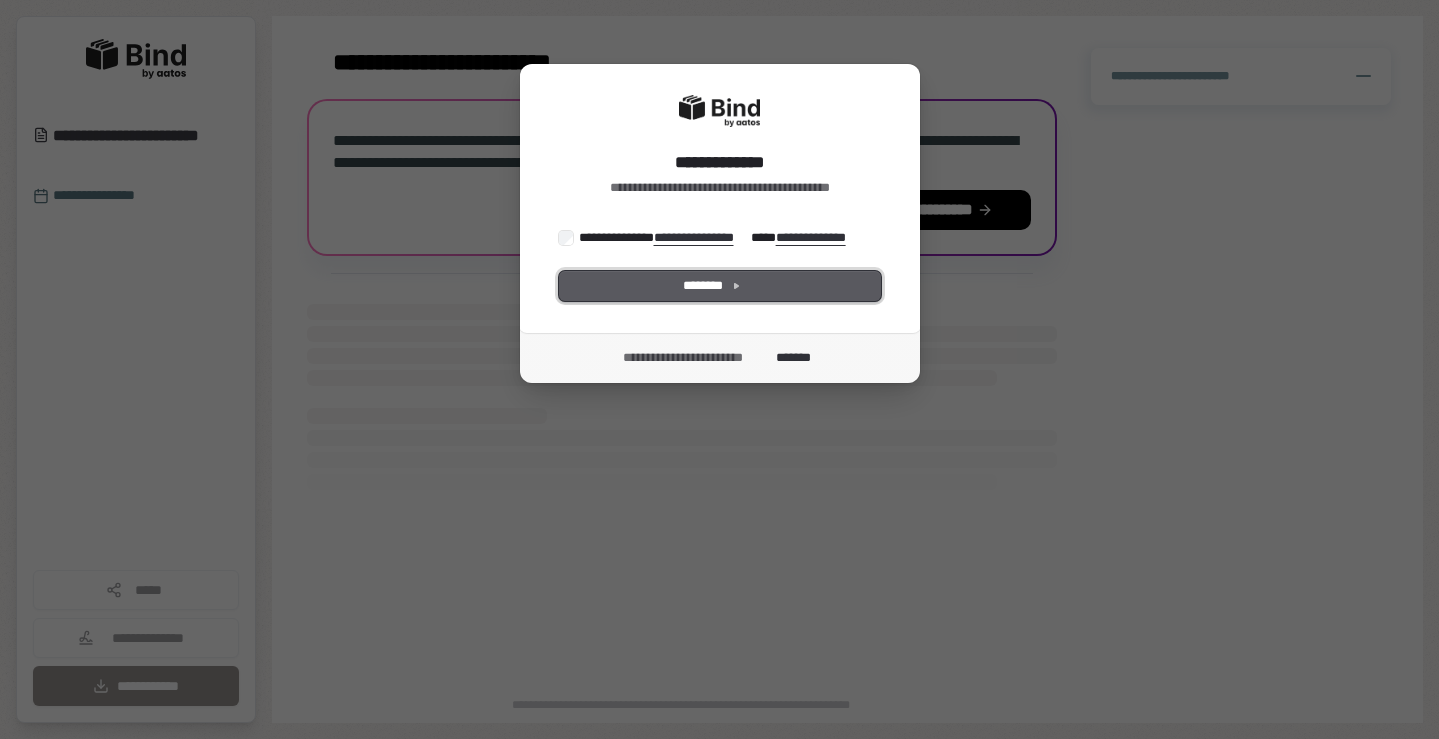 click on "********" at bounding box center (720, 286) 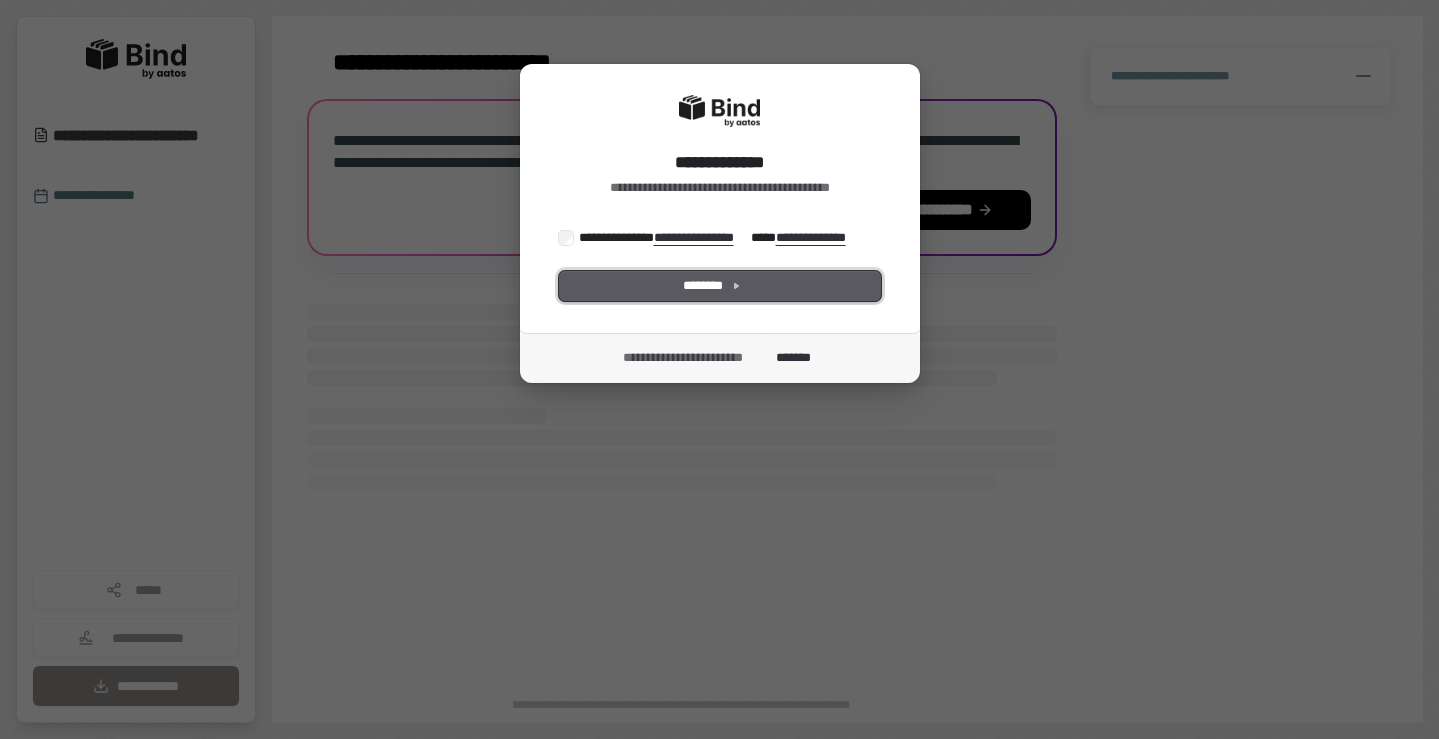 click on "********" at bounding box center (720, 286) 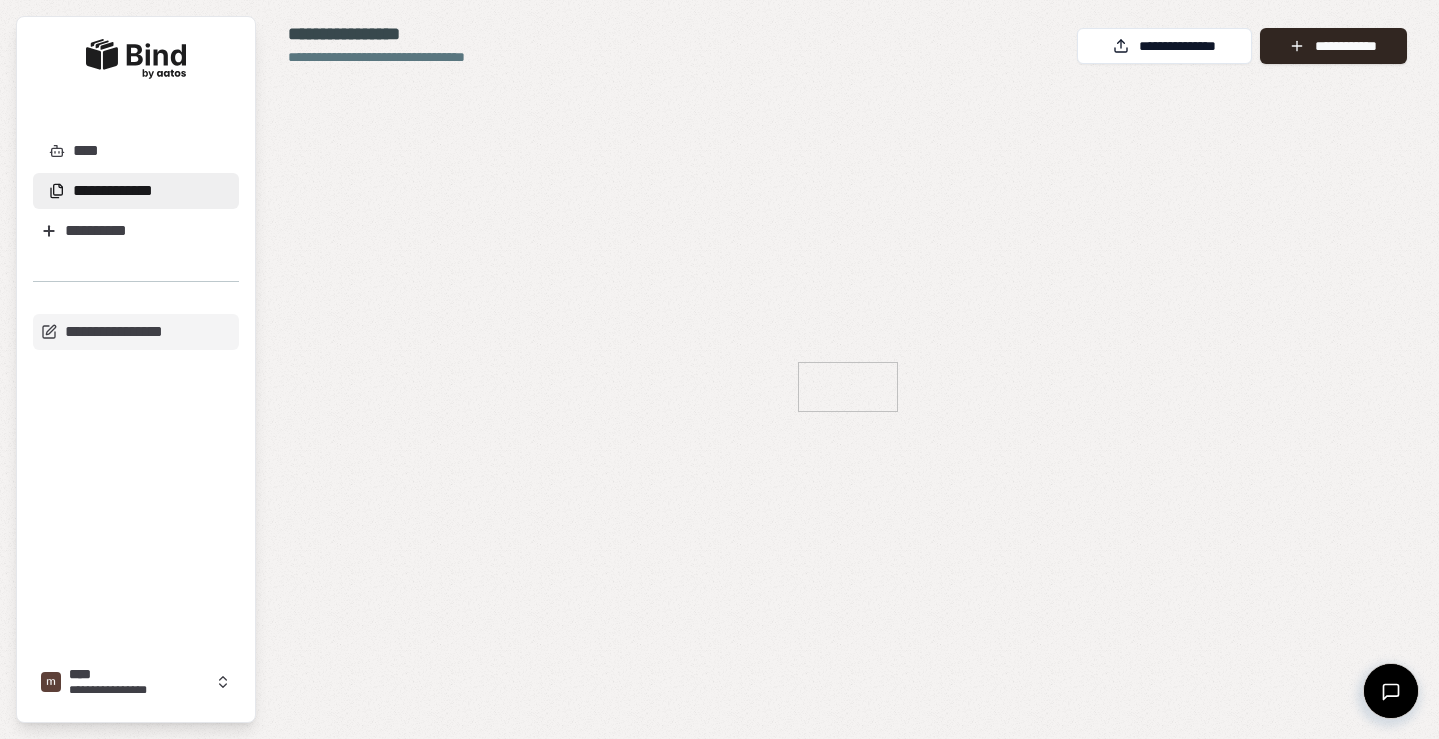scroll, scrollTop: 0, scrollLeft: 0, axis: both 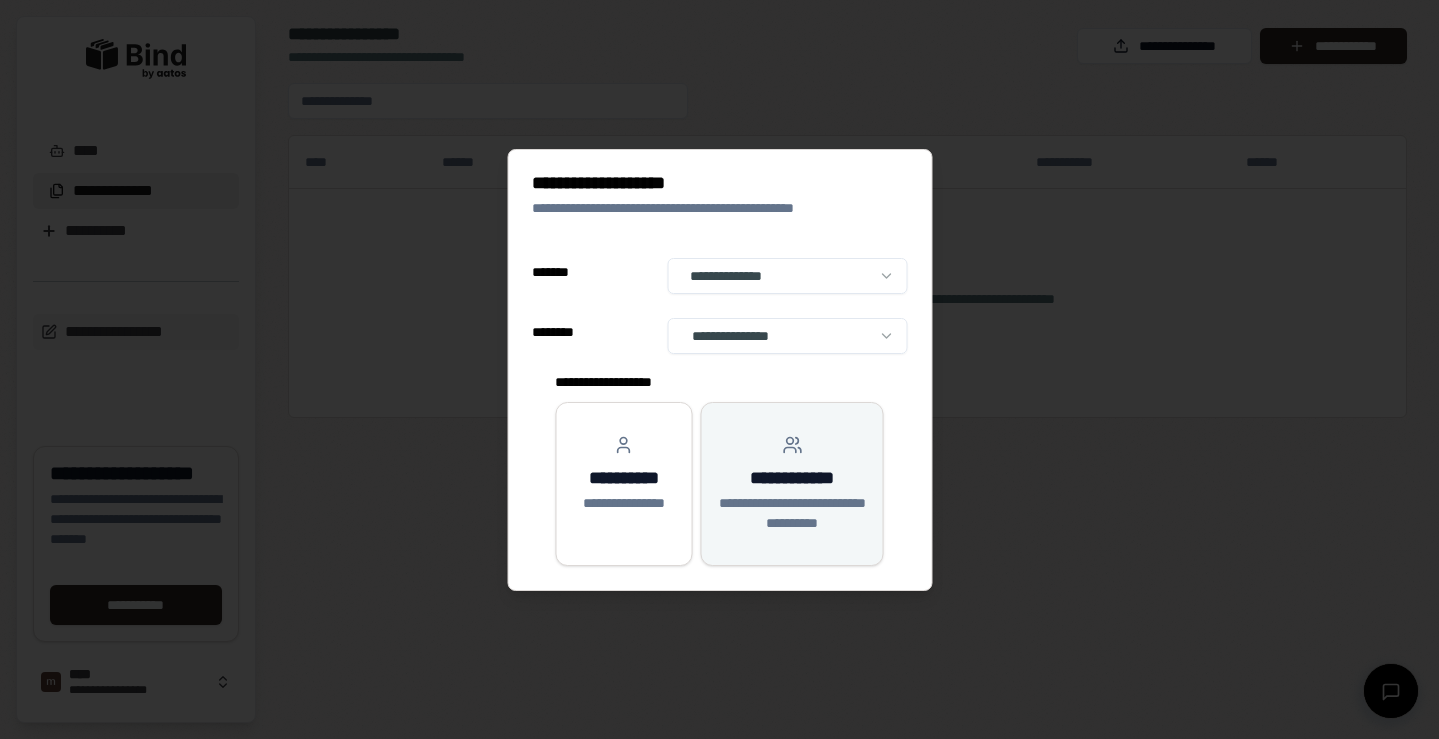 select on "**" 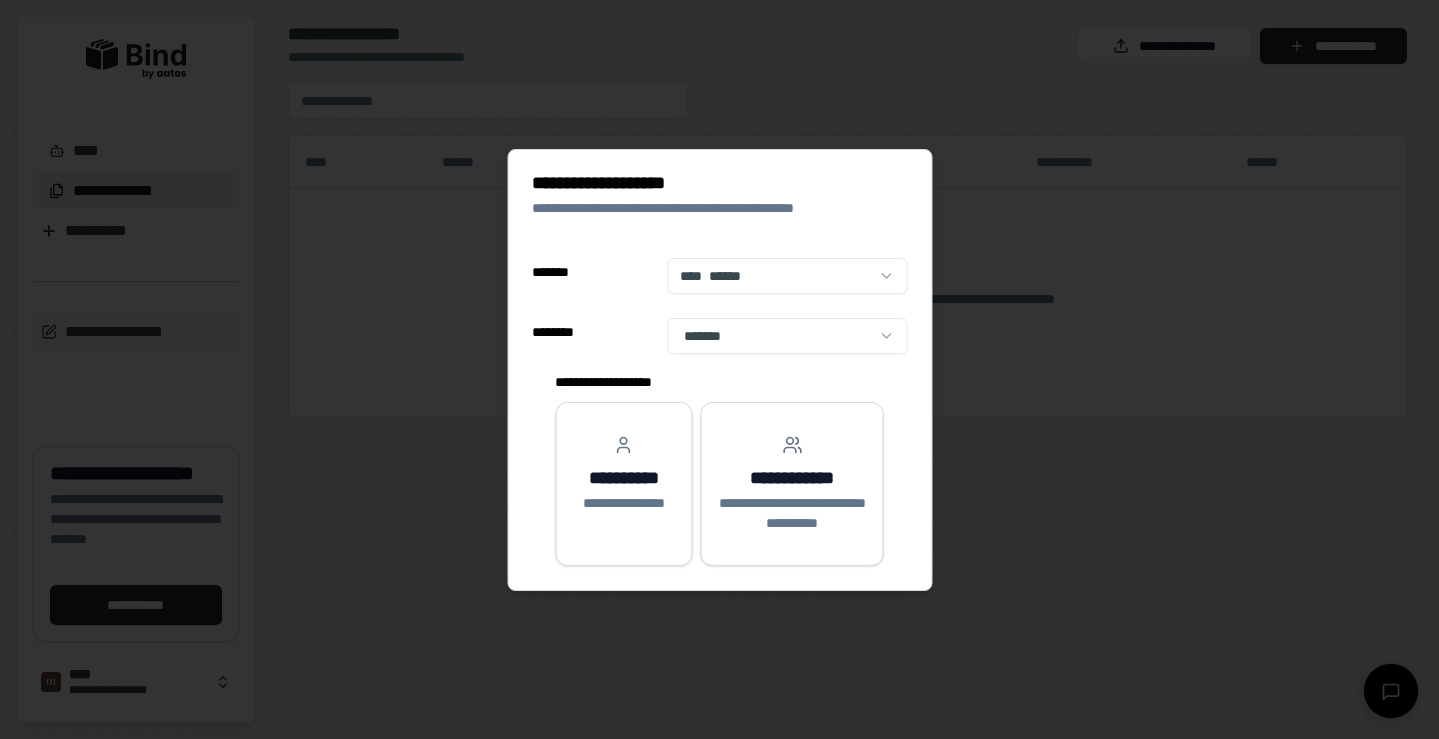 click on "[FIRST] [LAST] [ADDRESS] [CITY], [STATE] [ZIP]
[FIRST] [LAST] [ADDRESS] [CITY], [STATE] [ZIP] [PHONE]" at bounding box center (719, 369) 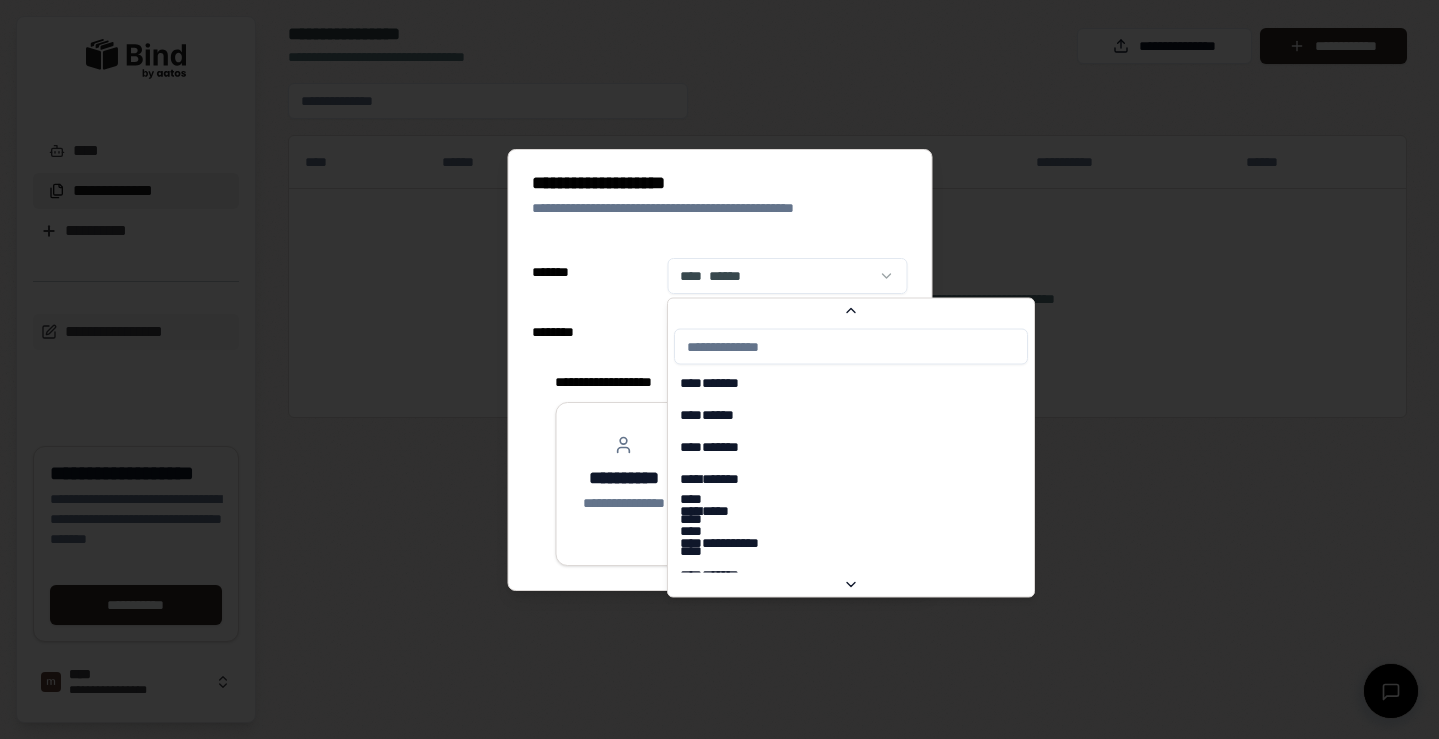 scroll, scrollTop: 2610, scrollLeft: 0, axis: vertical 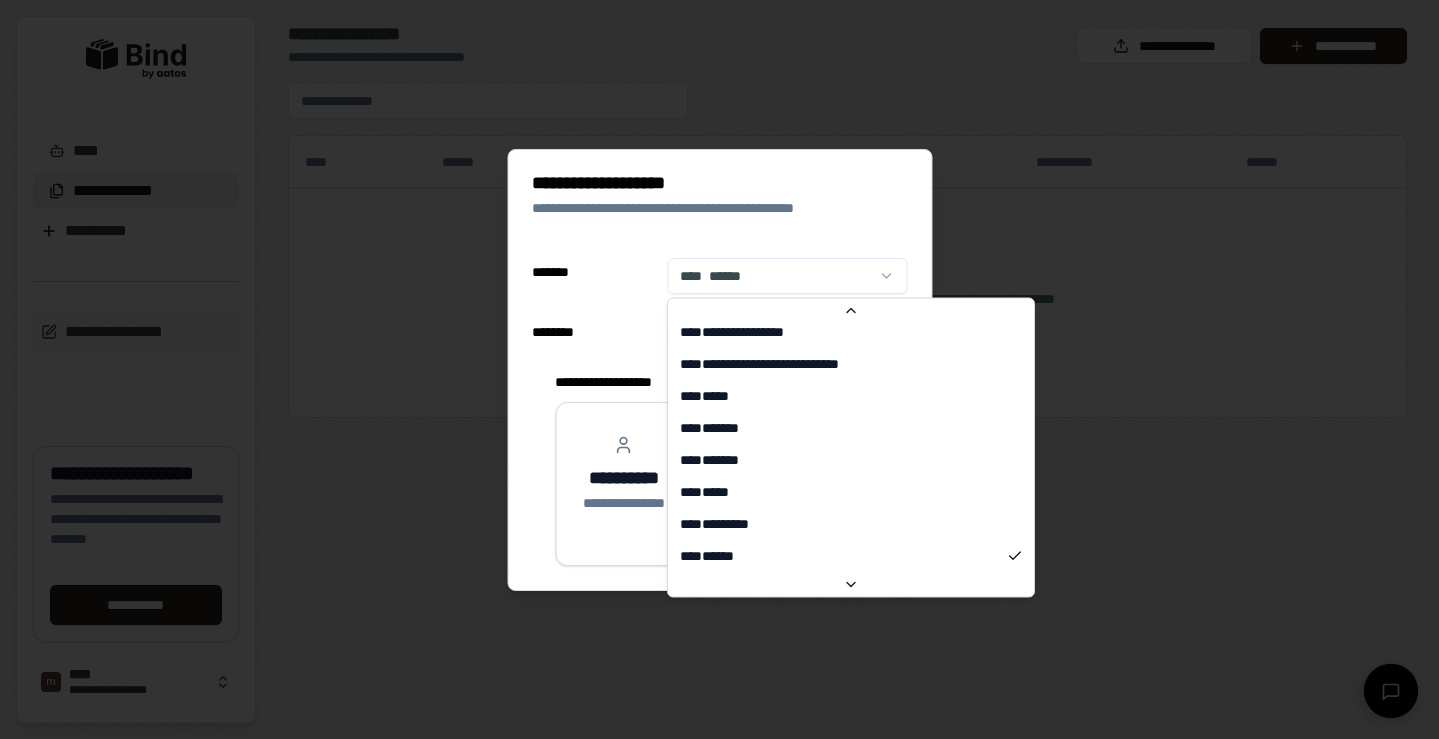 select on "**" 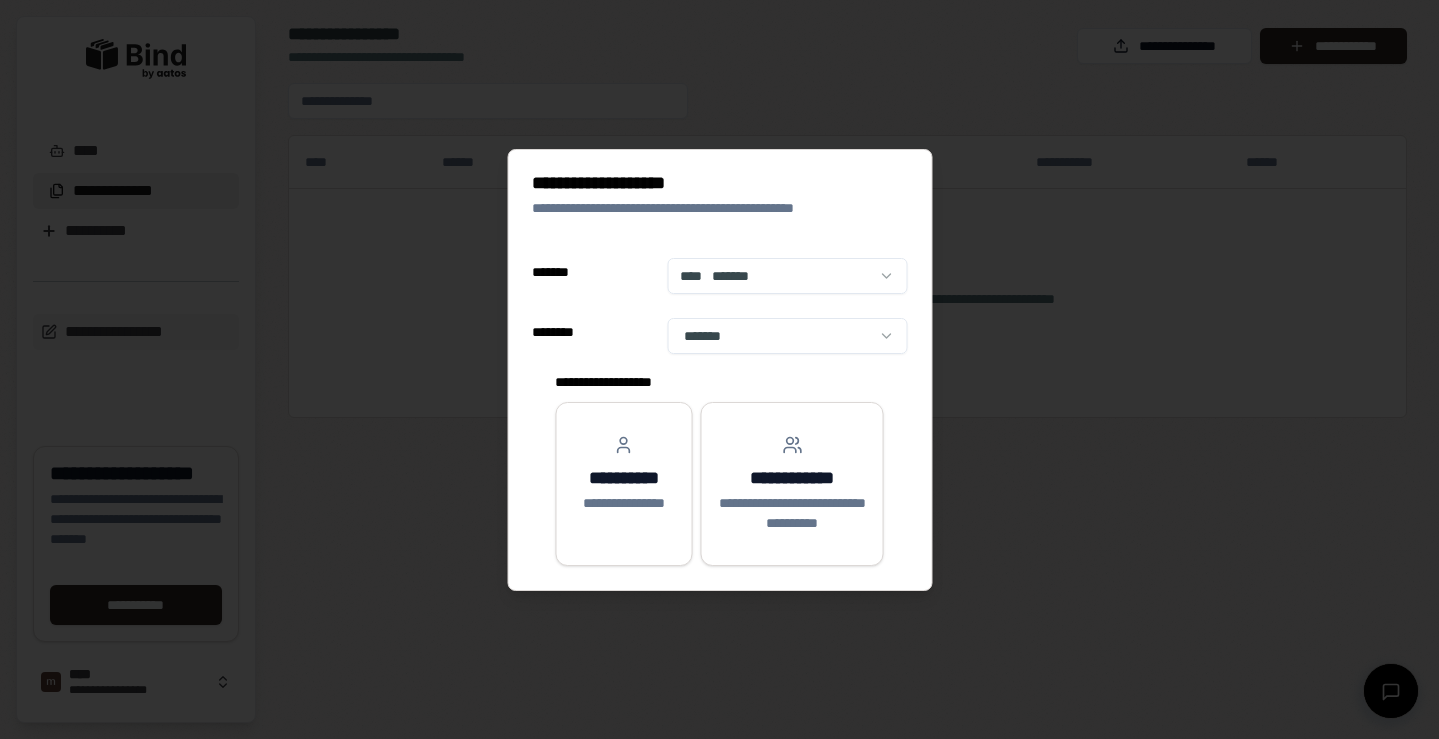click on "**********" at bounding box center [719, 369] 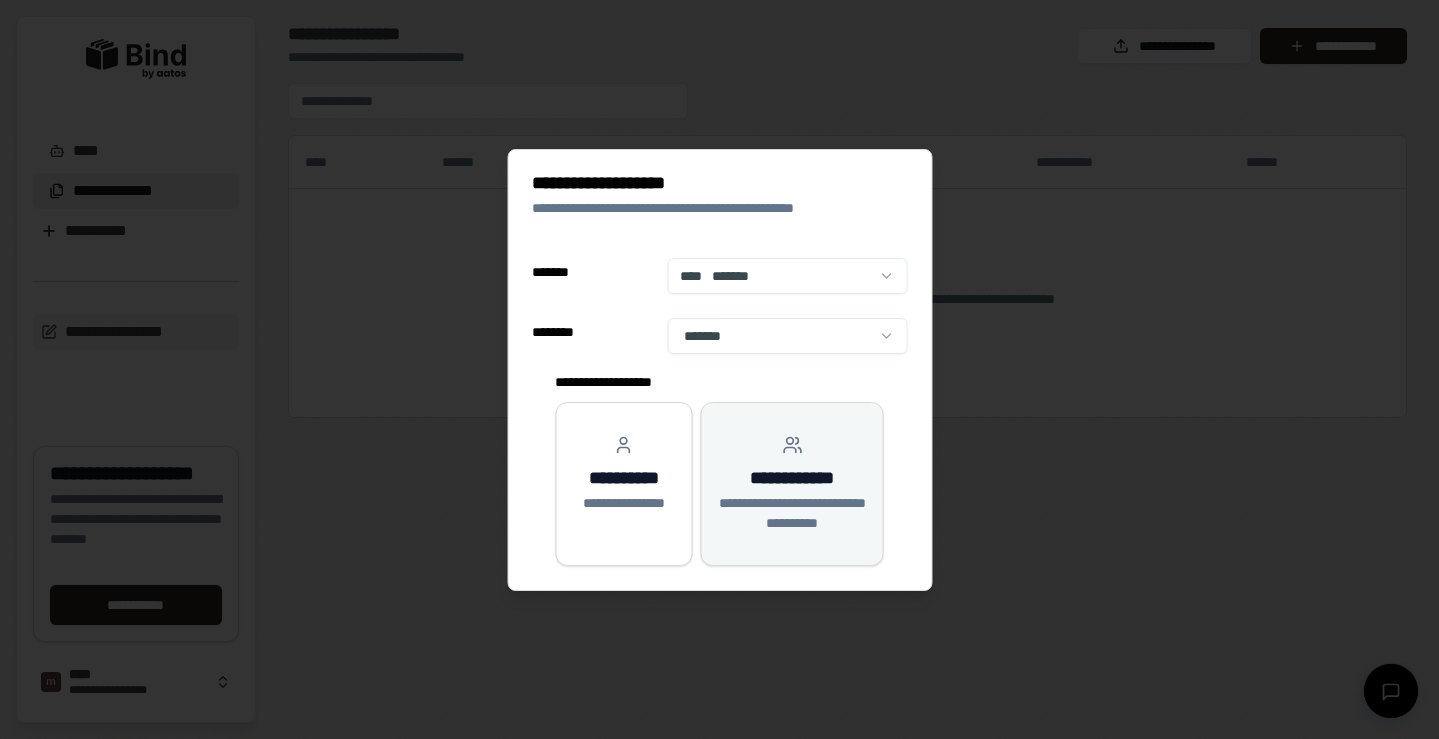 click on "**********" at bounding box center [792, 513] 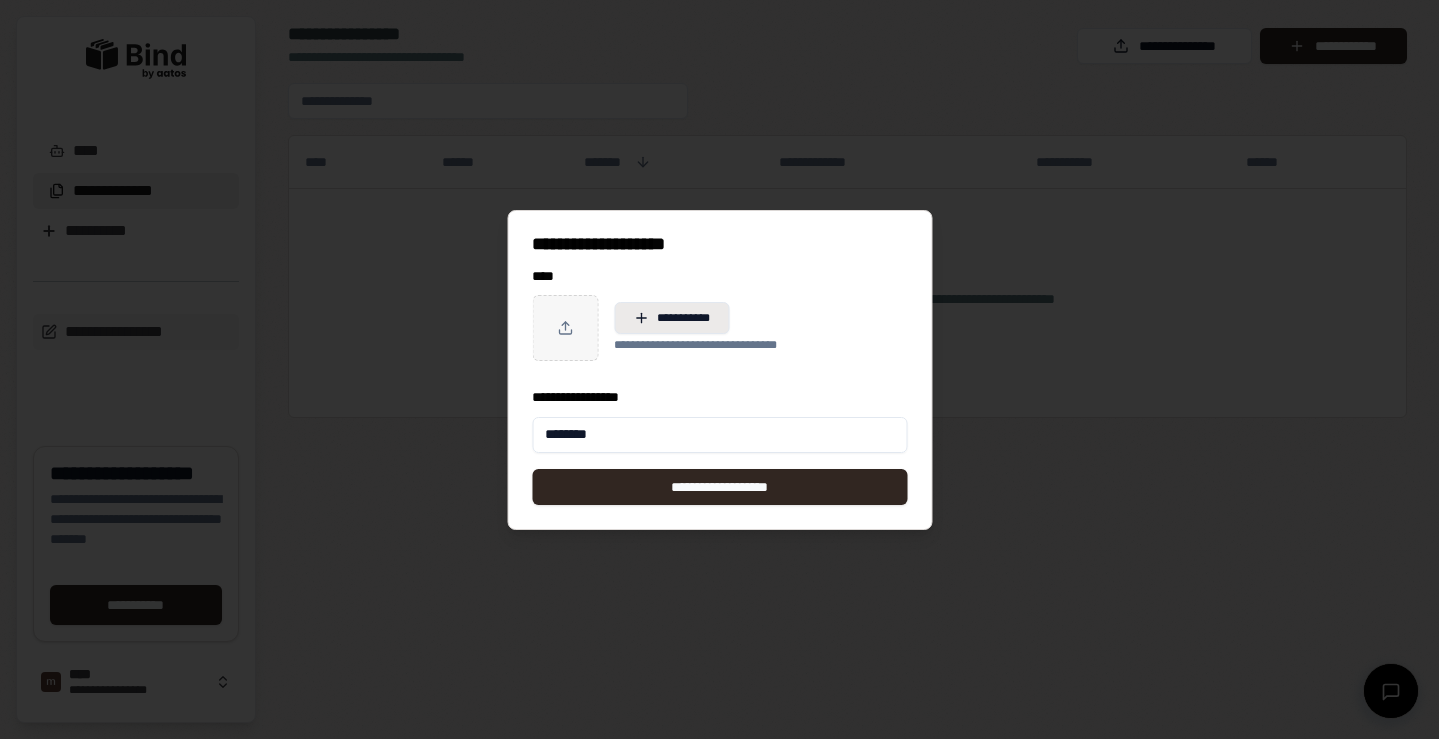 type on "********" 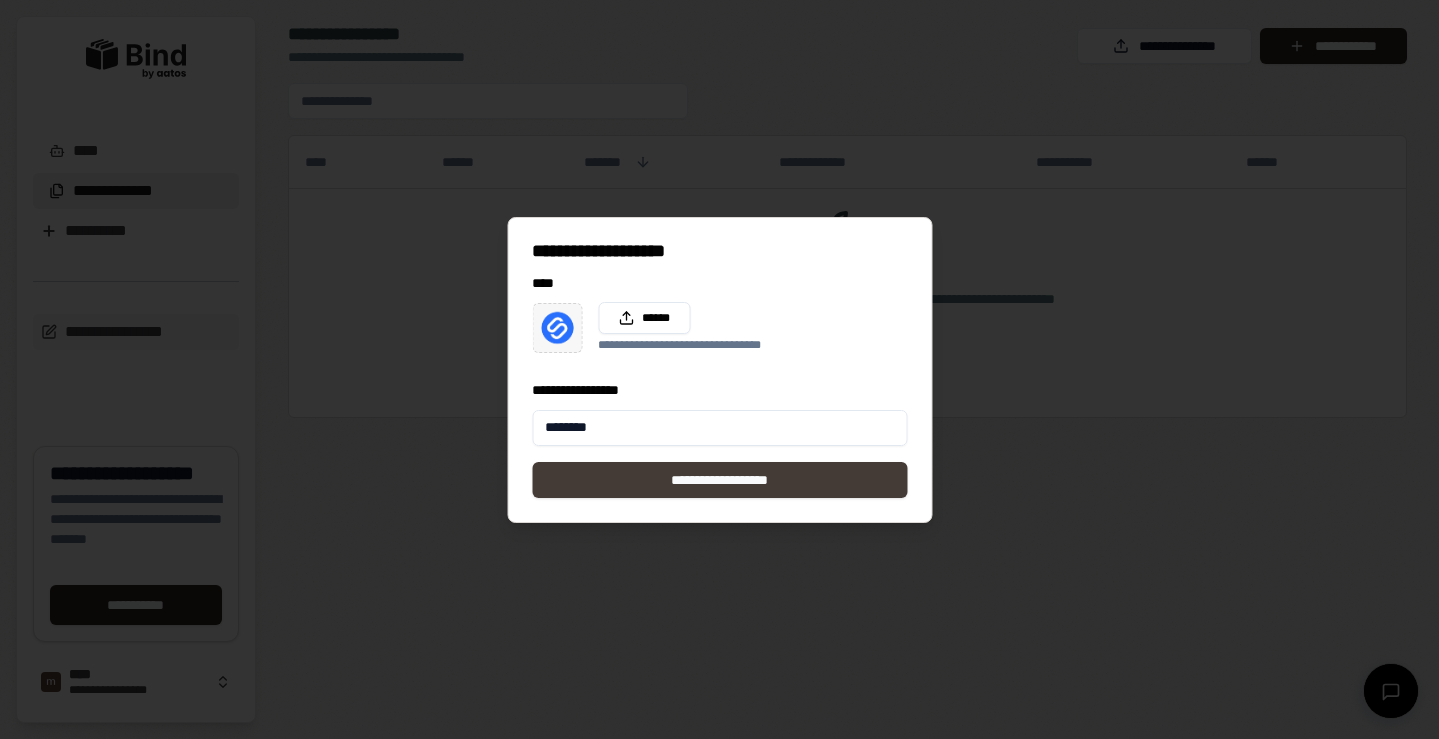 click on "**********" at bounding box center (719, 480) 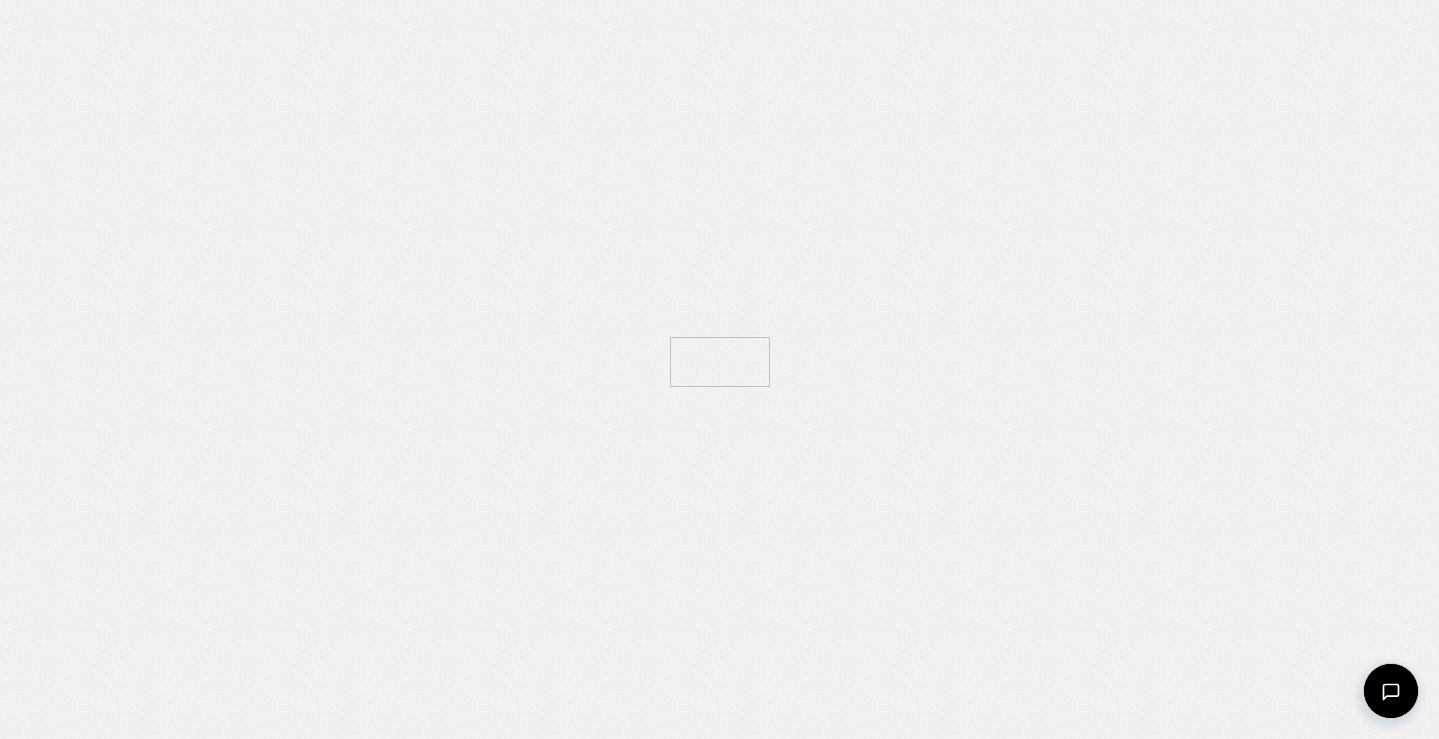 scroll, scrollTop: 0, scrollLeft: 0, axis: both 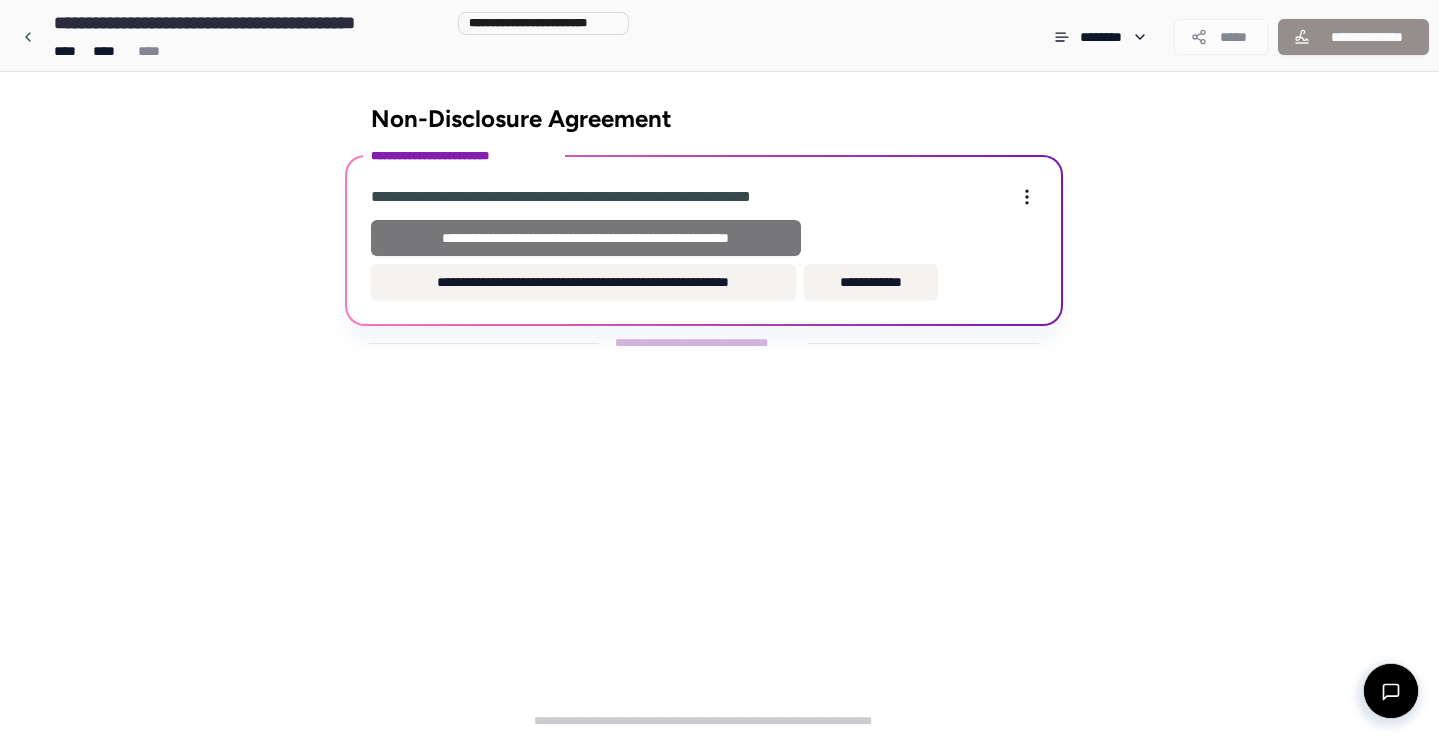 click on "**********" at bounding box center (586, 238) 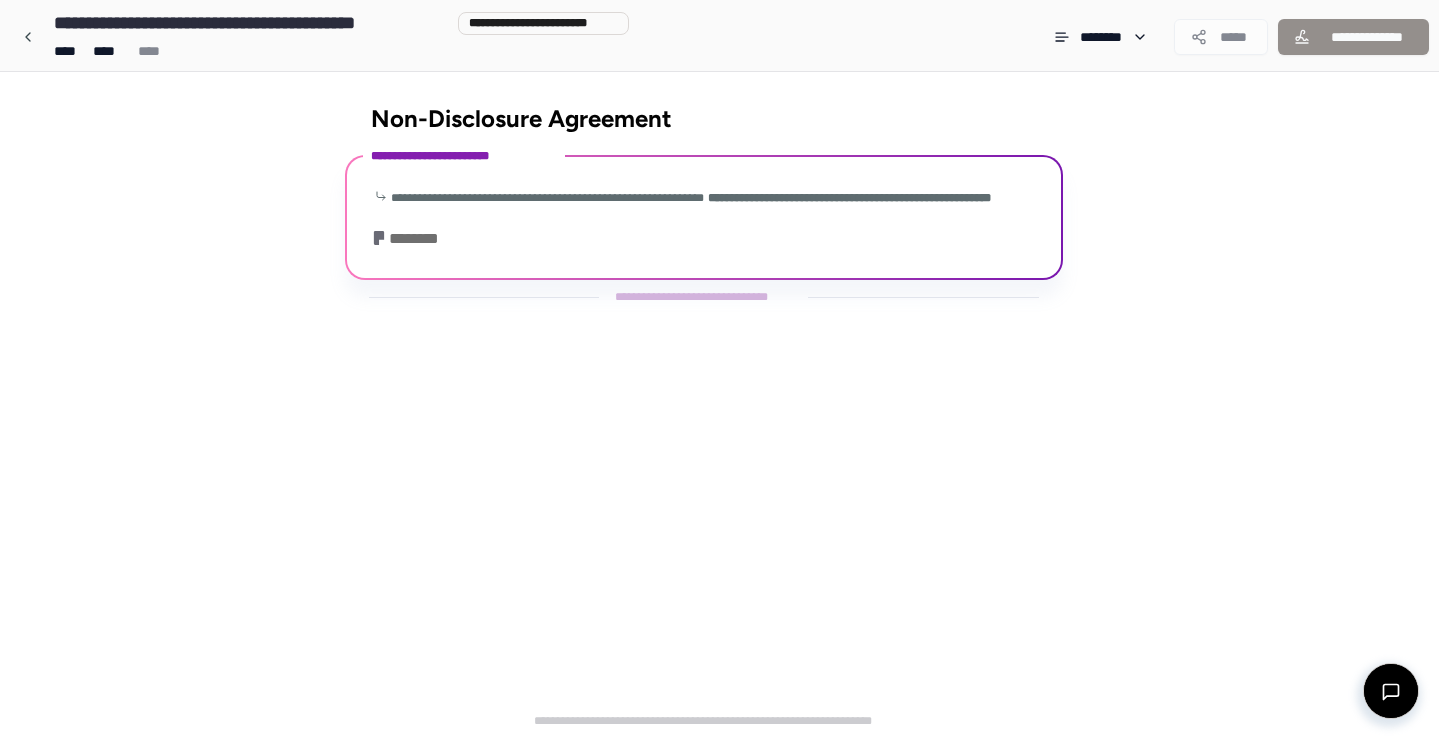 click on "**********" at bounding box center (719, 37) 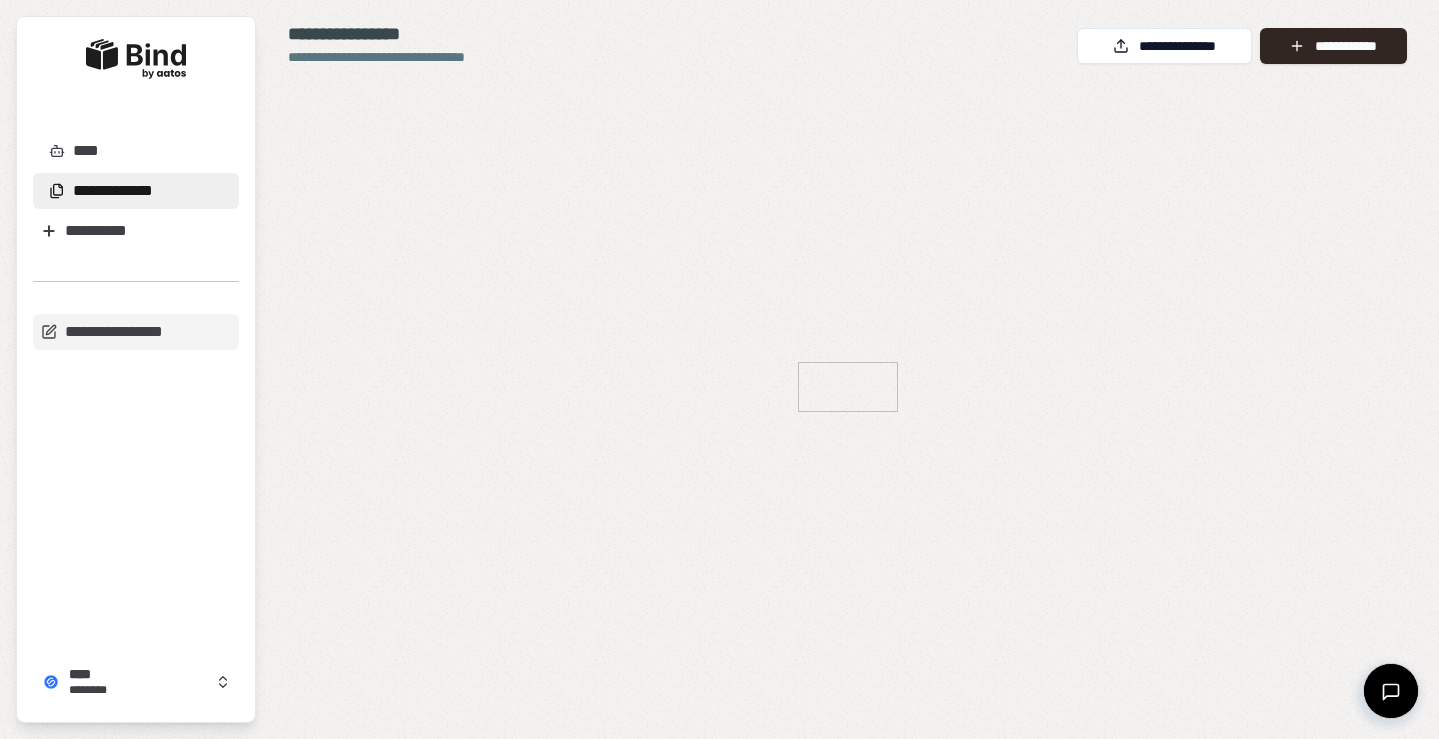 scroll, scrollTop: 0, scrollLeft: 0, axis: both 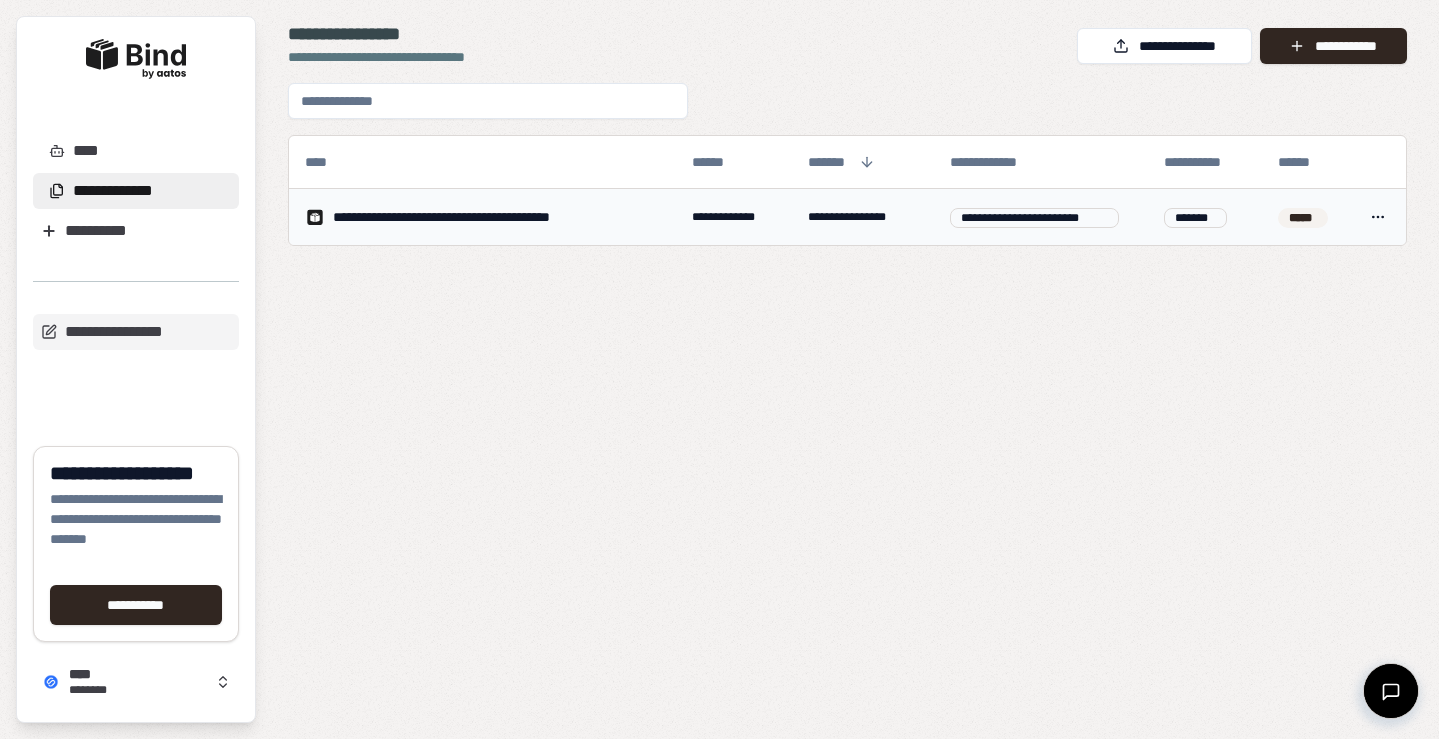 click on "**********" at bounding box center [484, 217] 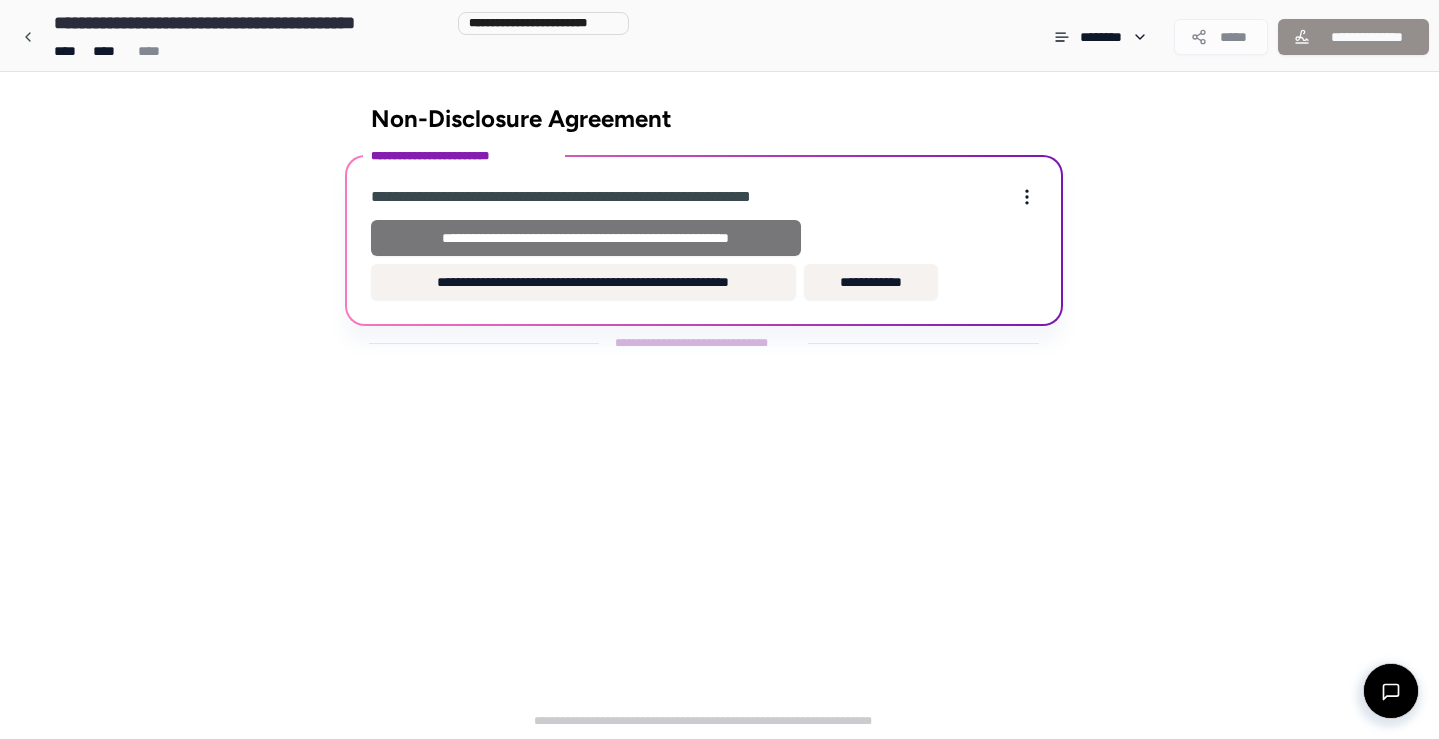 click on "**********" at bounding box center [586, 238] 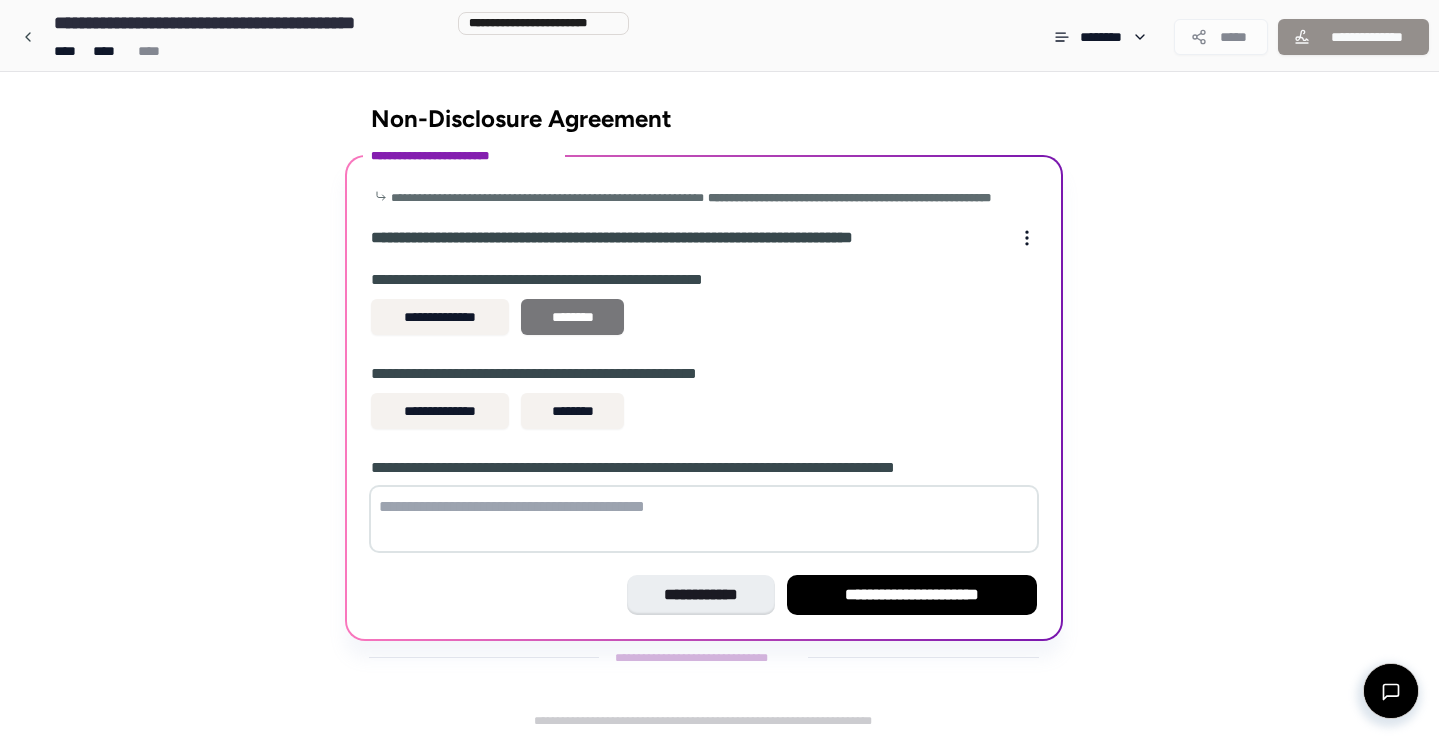 click on "********" at bounding box center [572, 317] 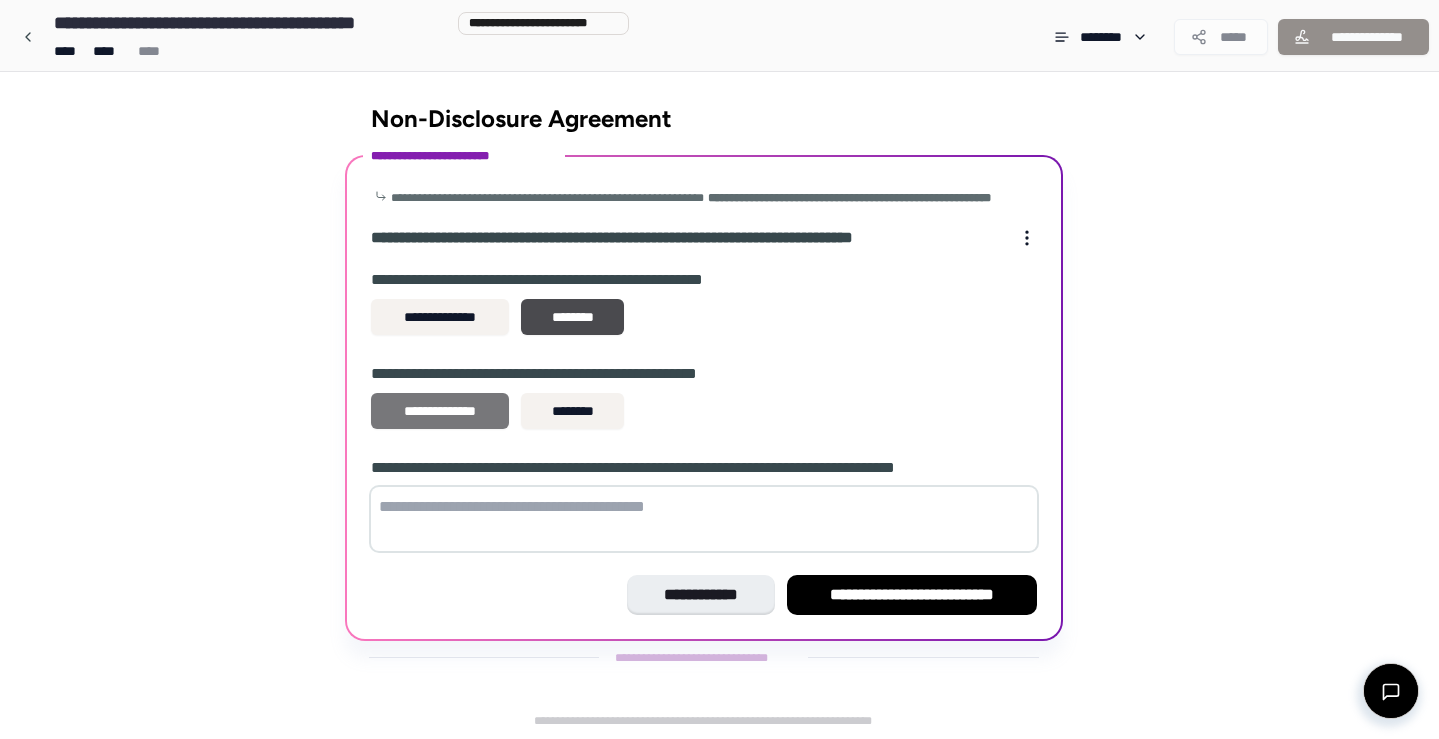 click on "**********" at bounding box center [440, 411] 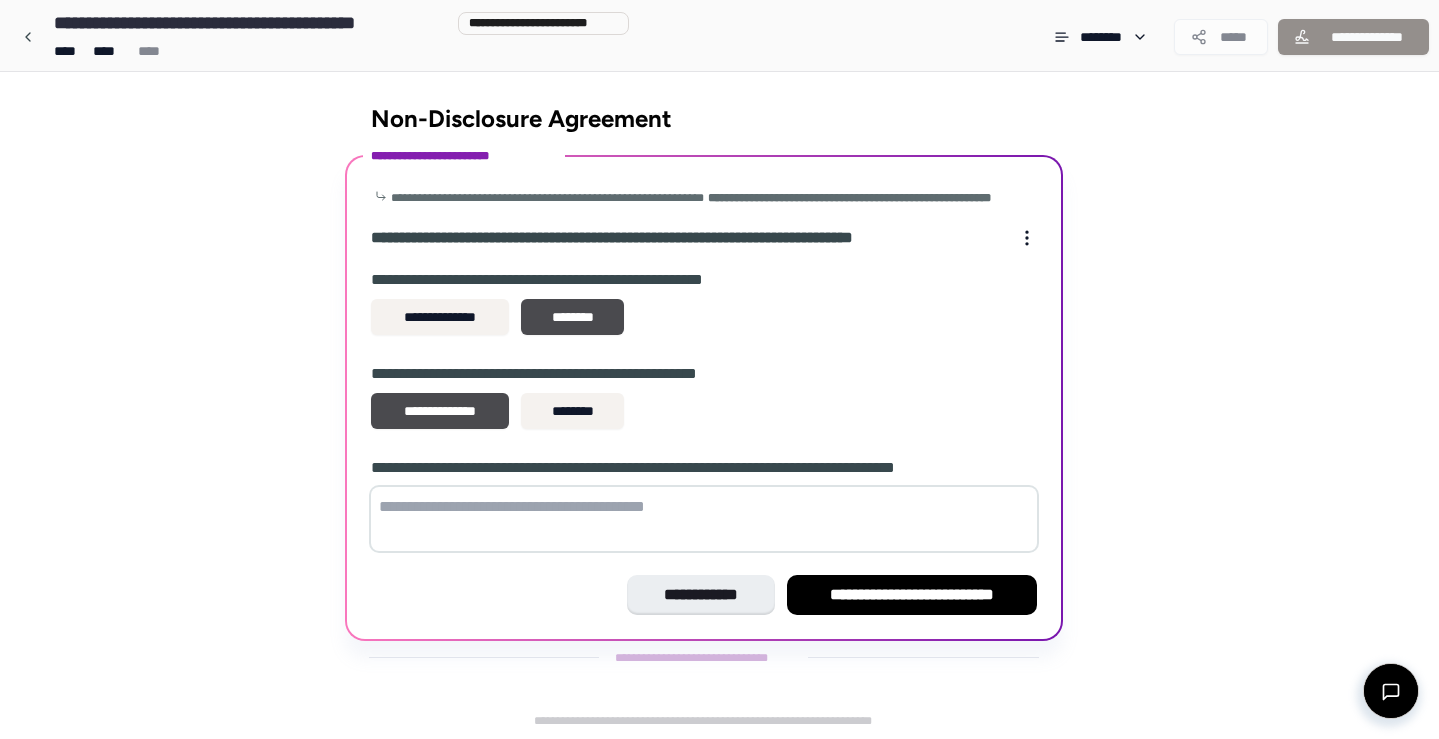 click at bounding box center [704, 519] 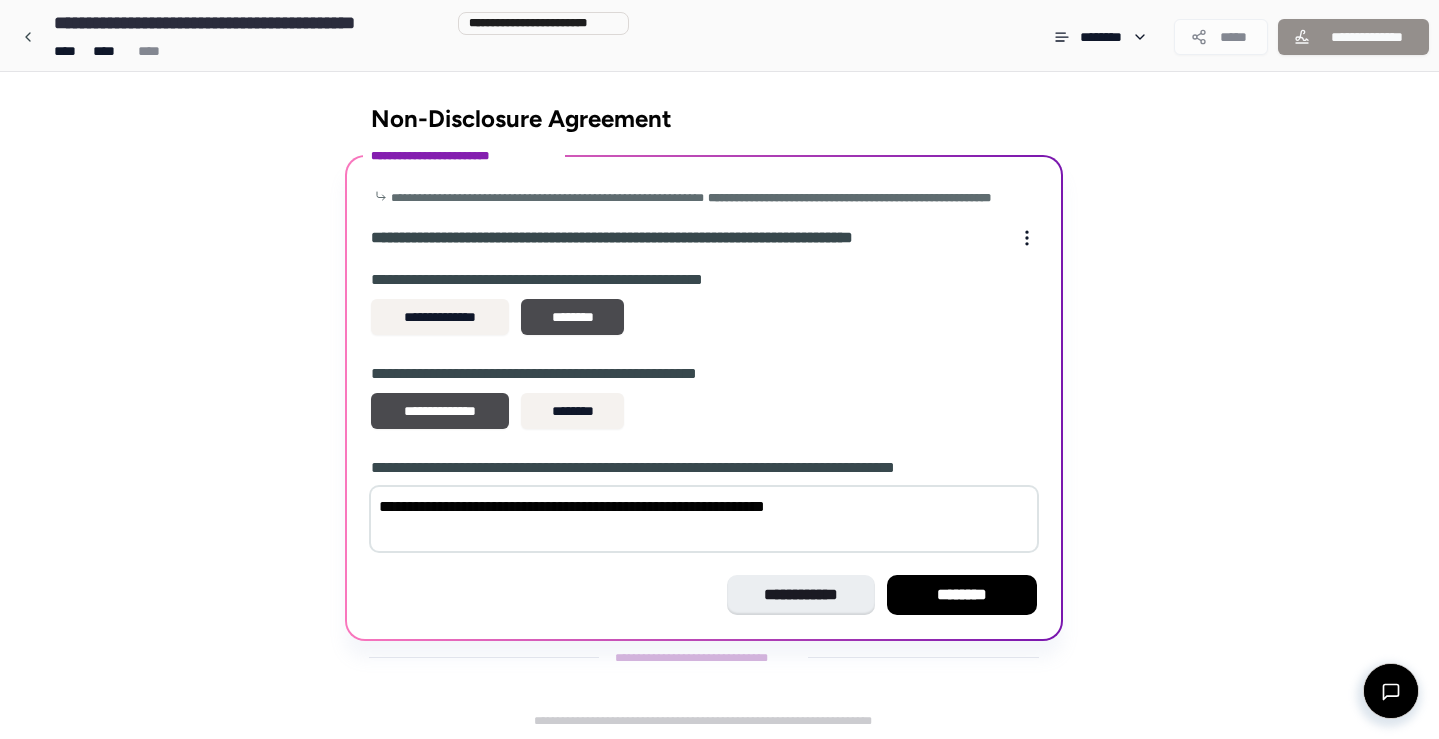 type on "**********" 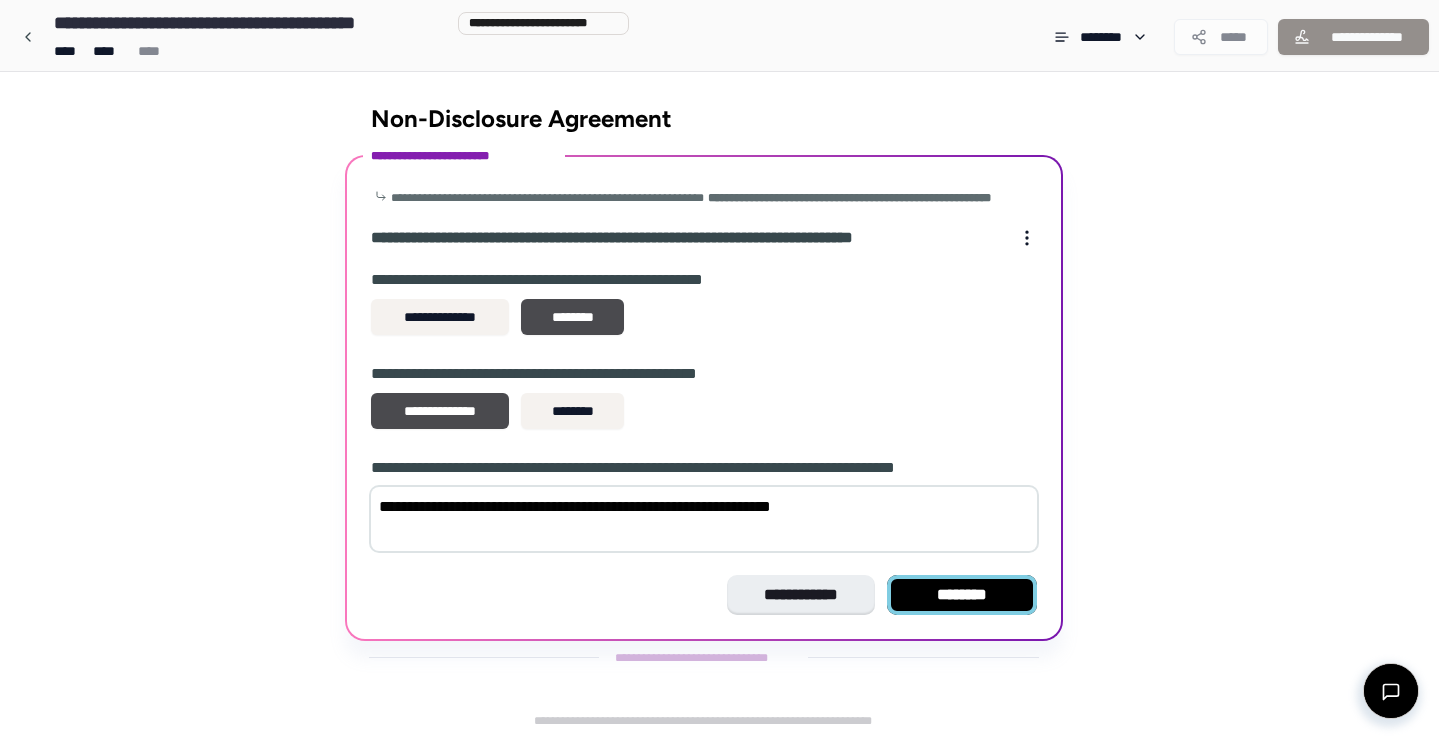 click on "********" at bounding box center (962, 595) 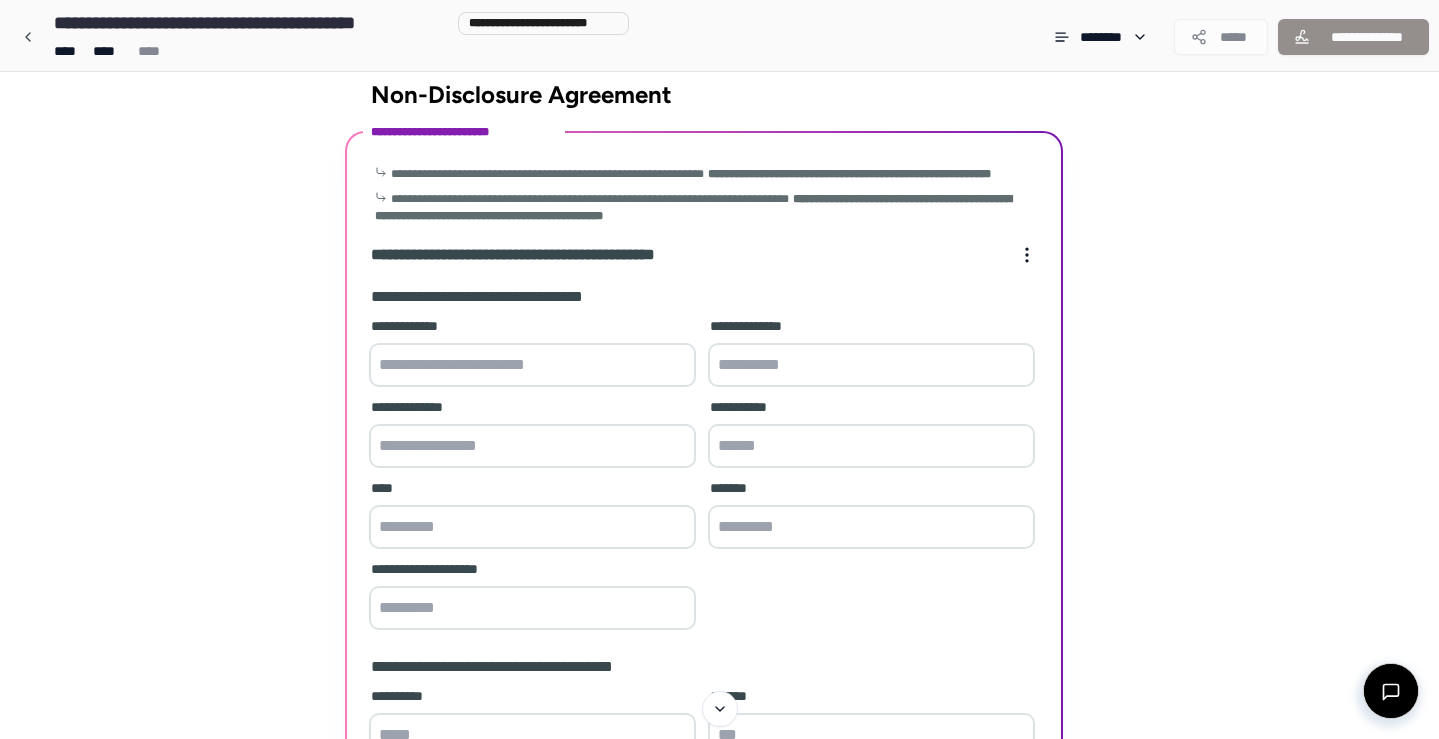 scroll, scrollTop: 0, scrollLeft: 0, axis: both 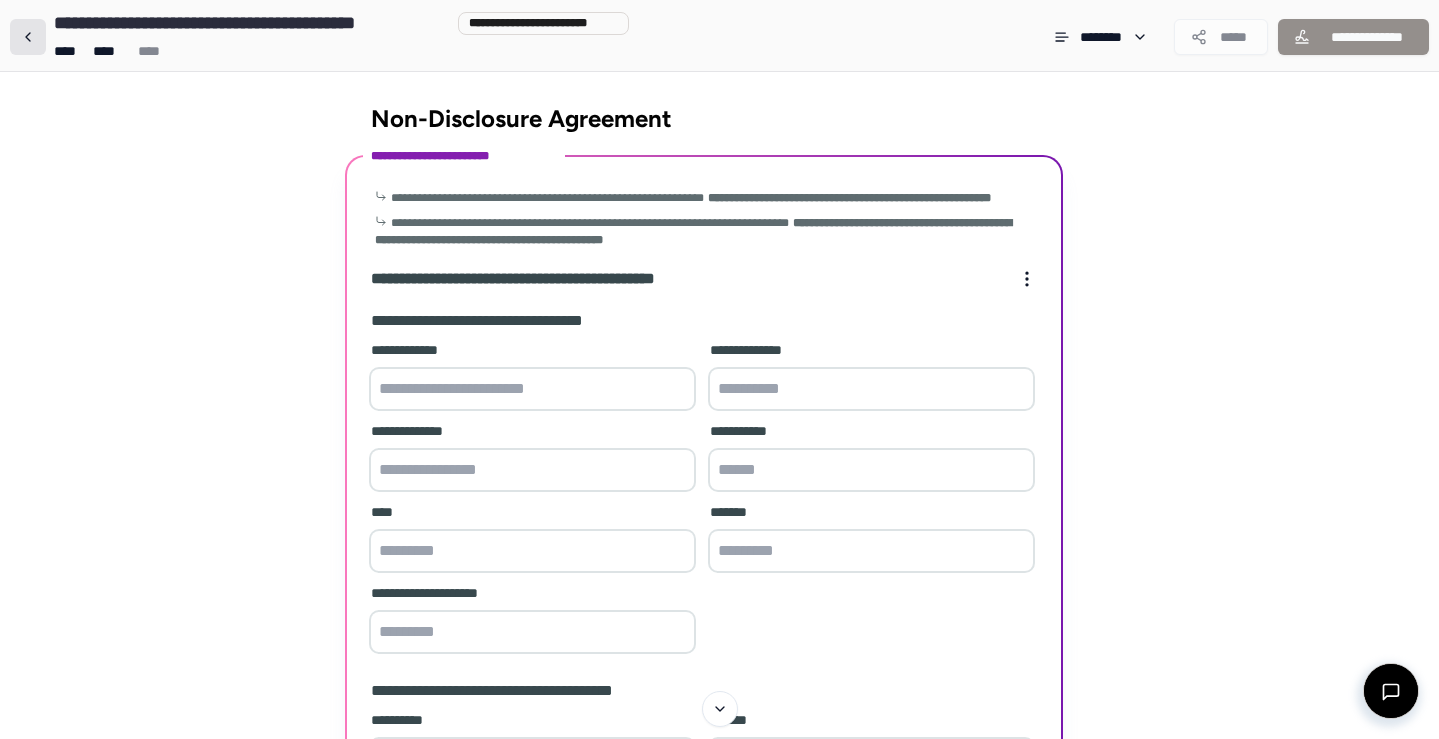 click at bounding box center (28, 37) 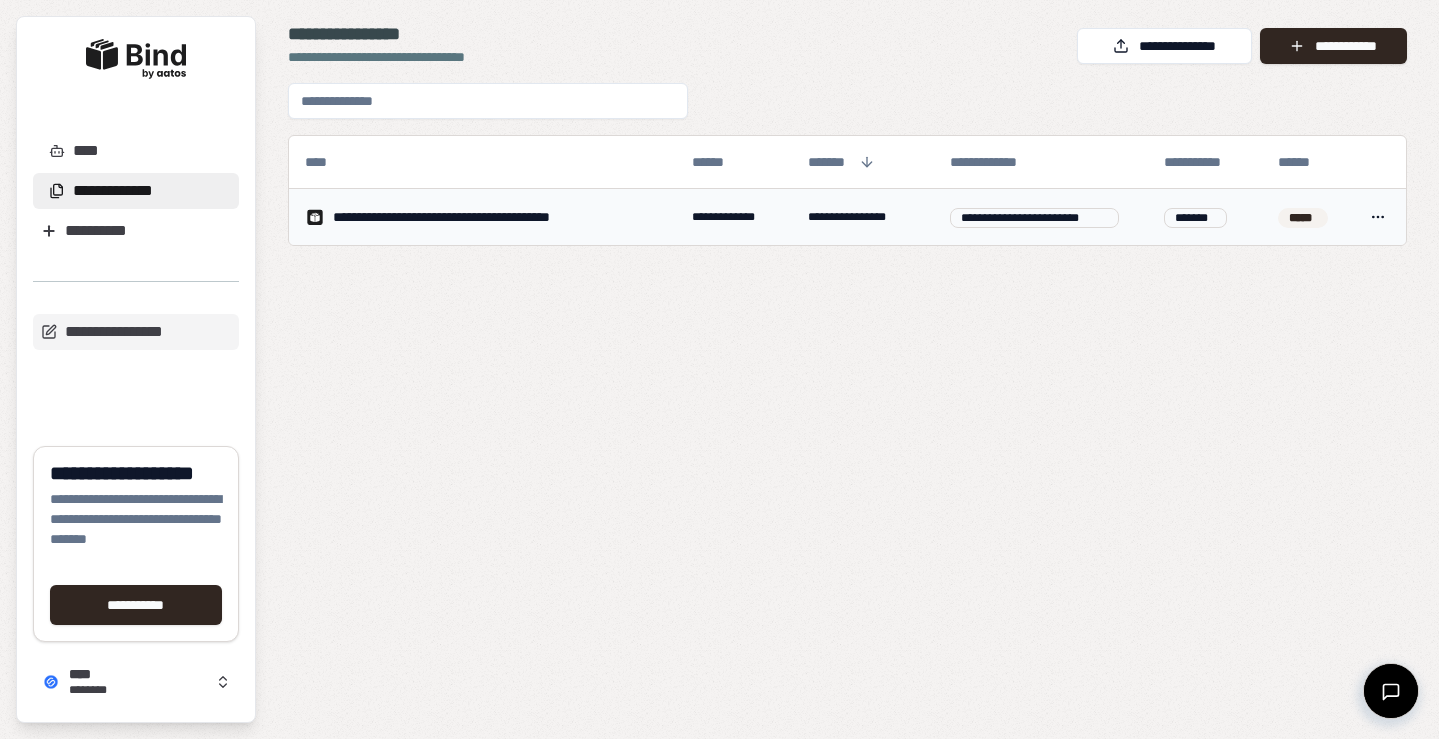 click on "**********" at bounding box center [484, 217] 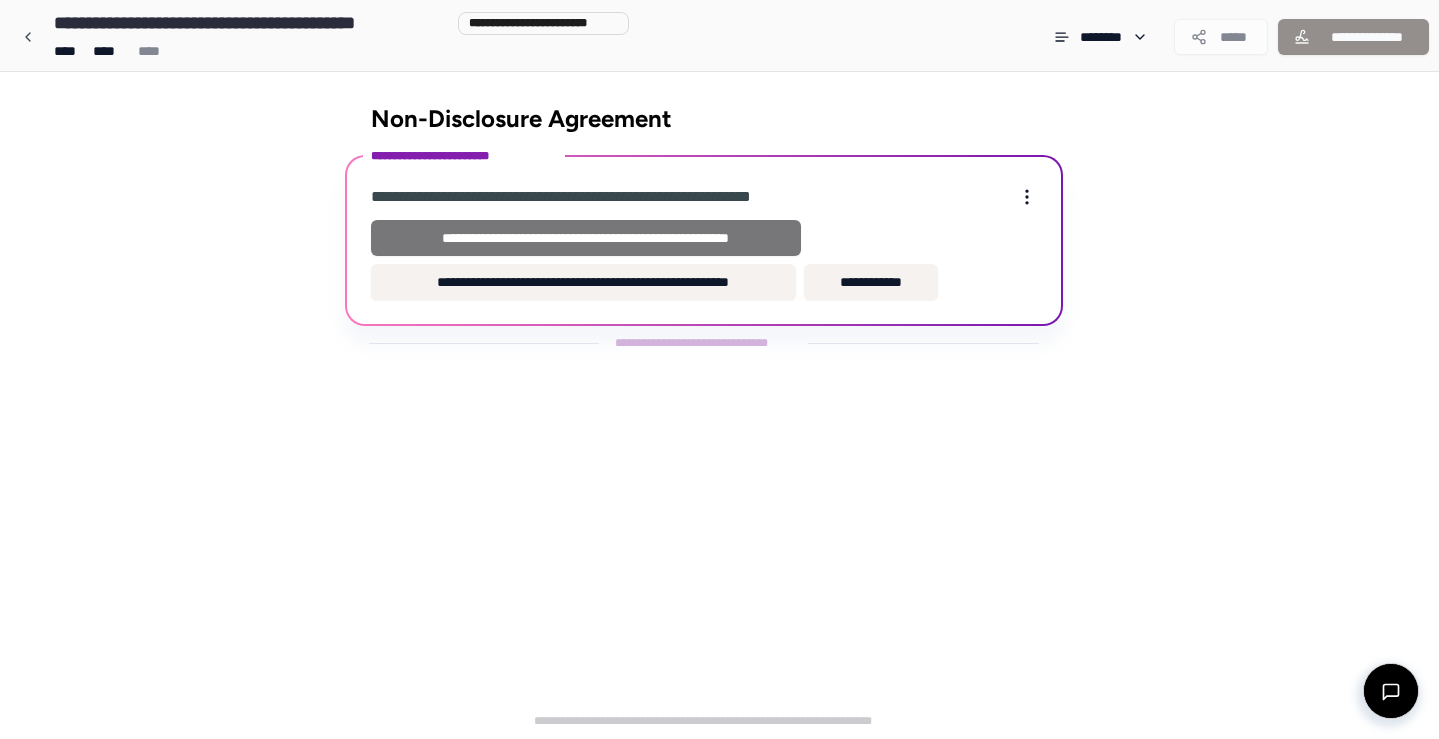 click on "**********" at bounding box center [586, 238] 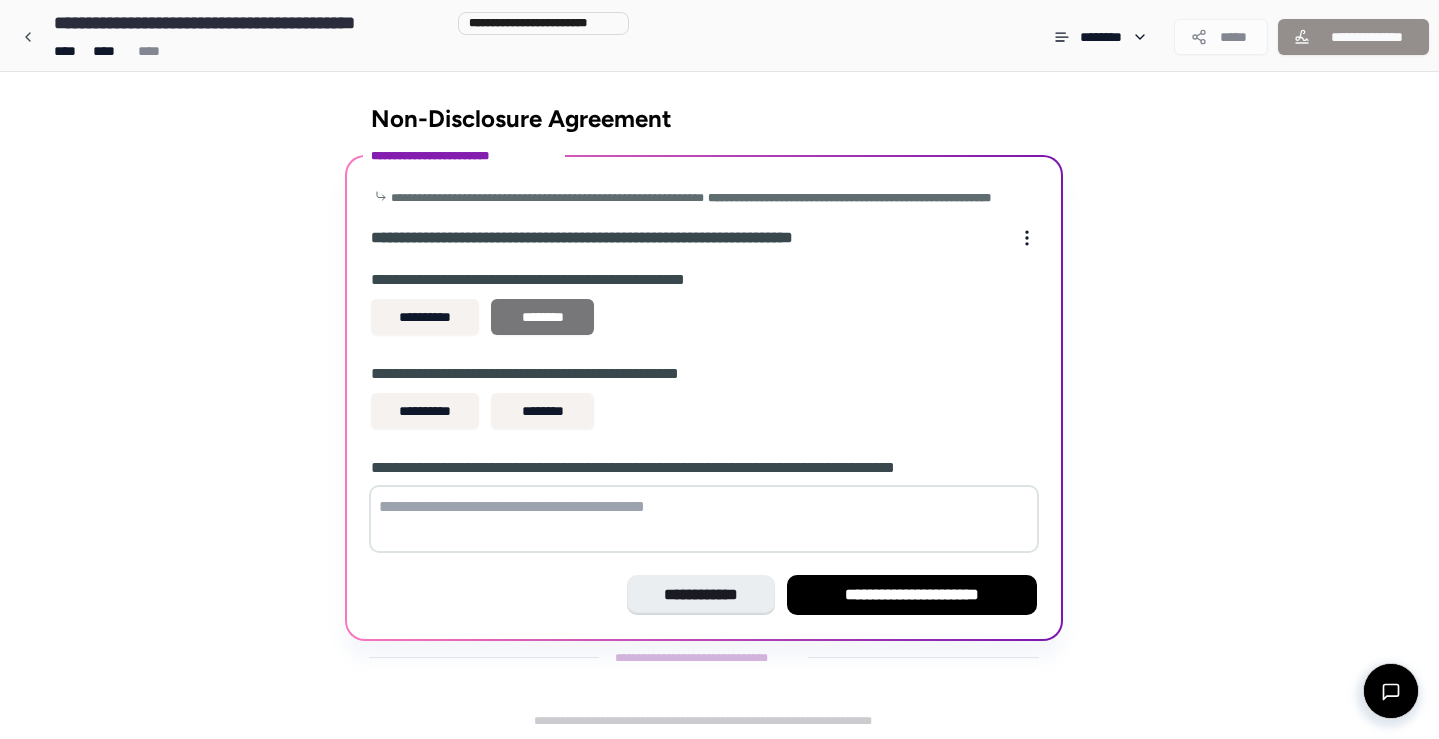 click on "********" at bounding box center [542, 317] 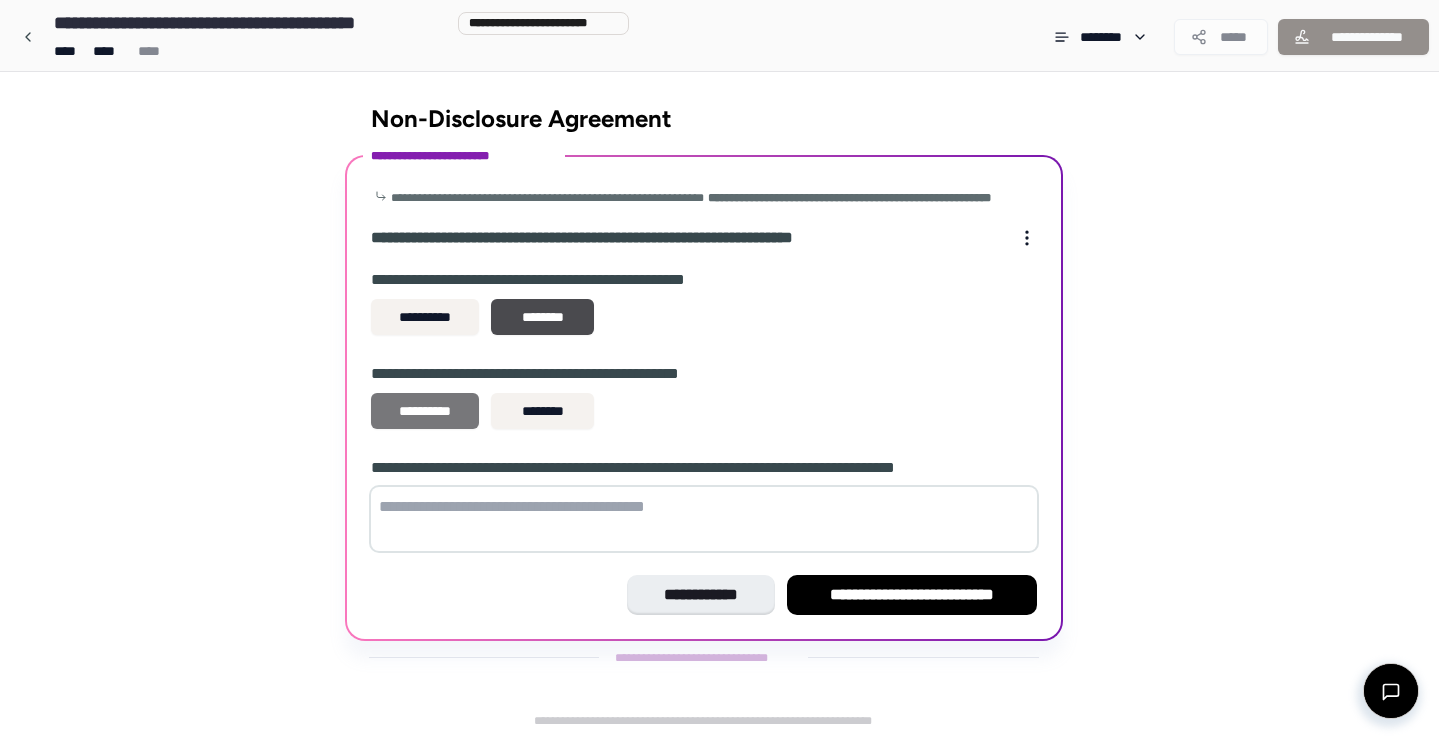 click on "**********" at bounding box center [425, 411] 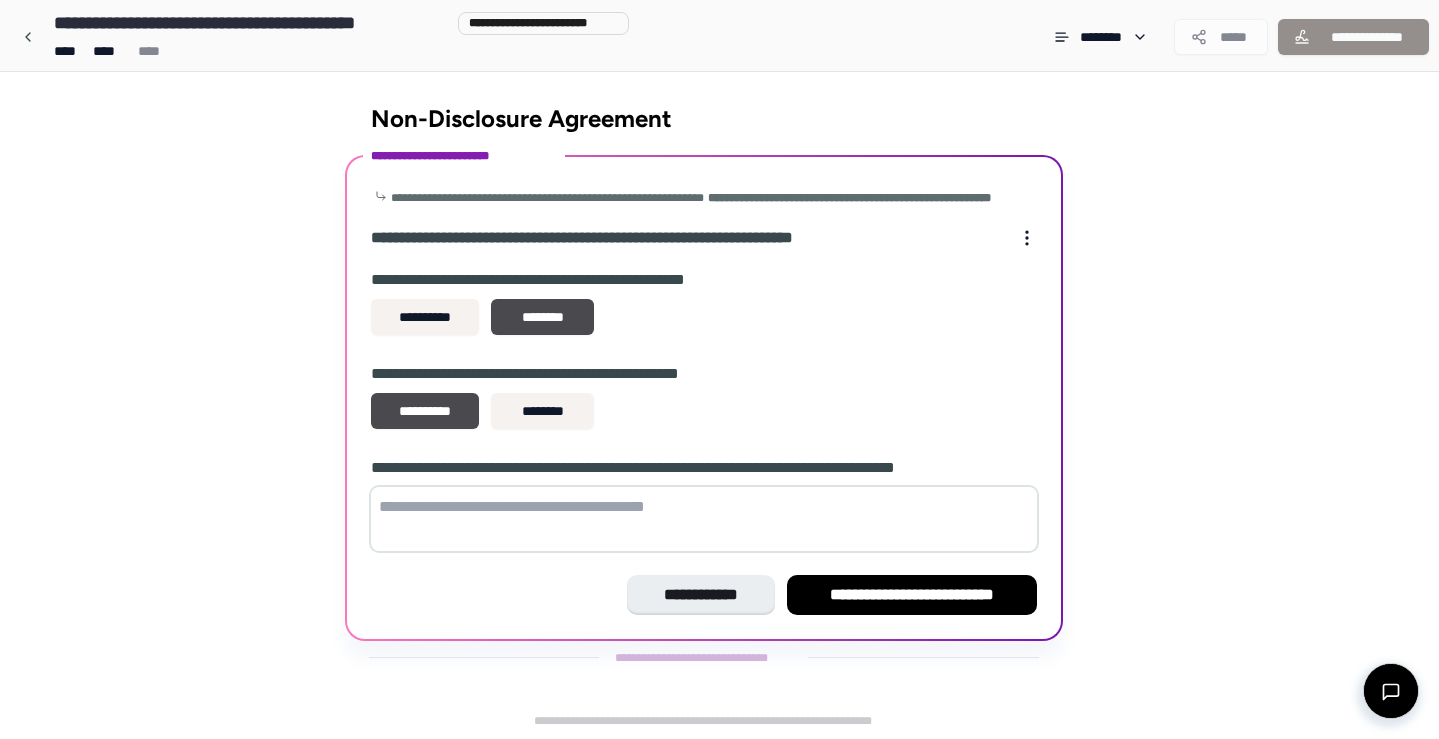 click at bounding box center (704, 519) 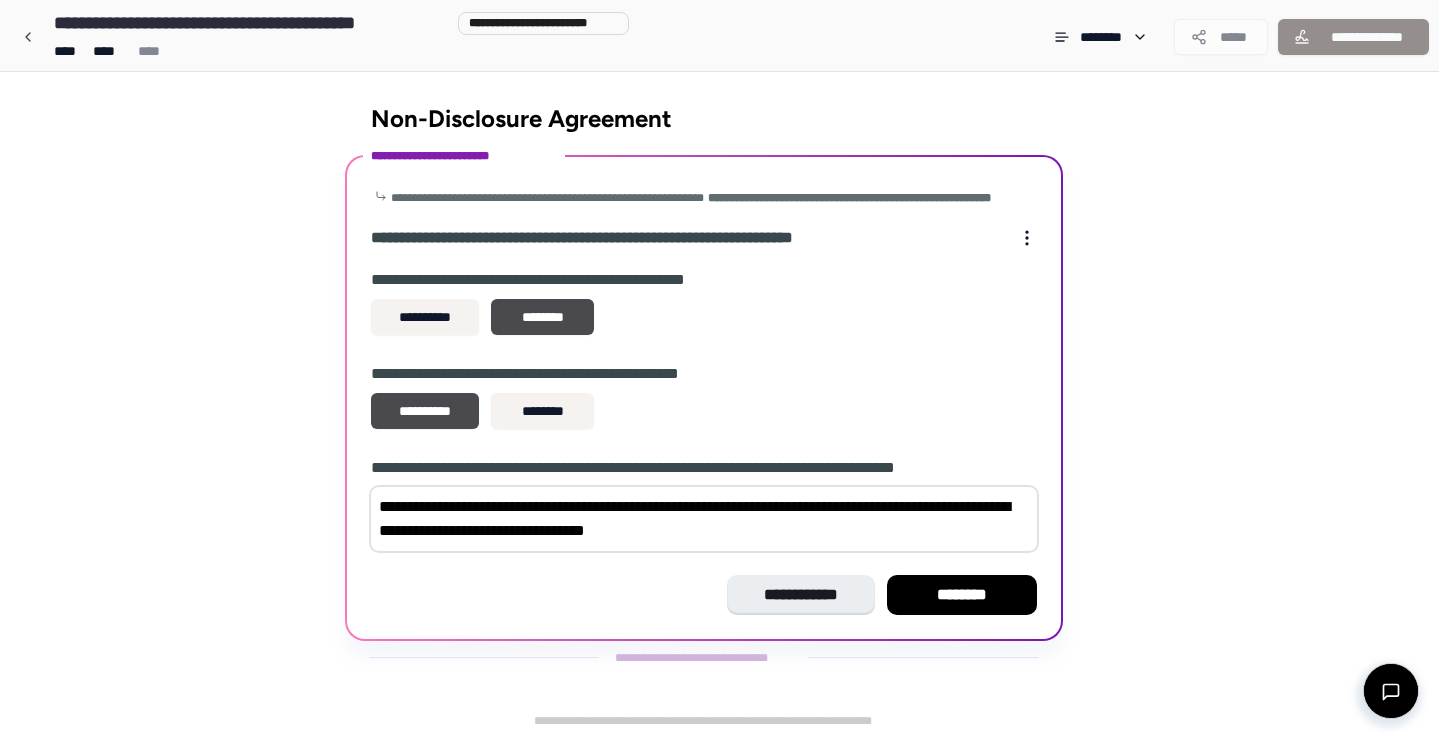 click on "**********" at bounding box center [704, 519] 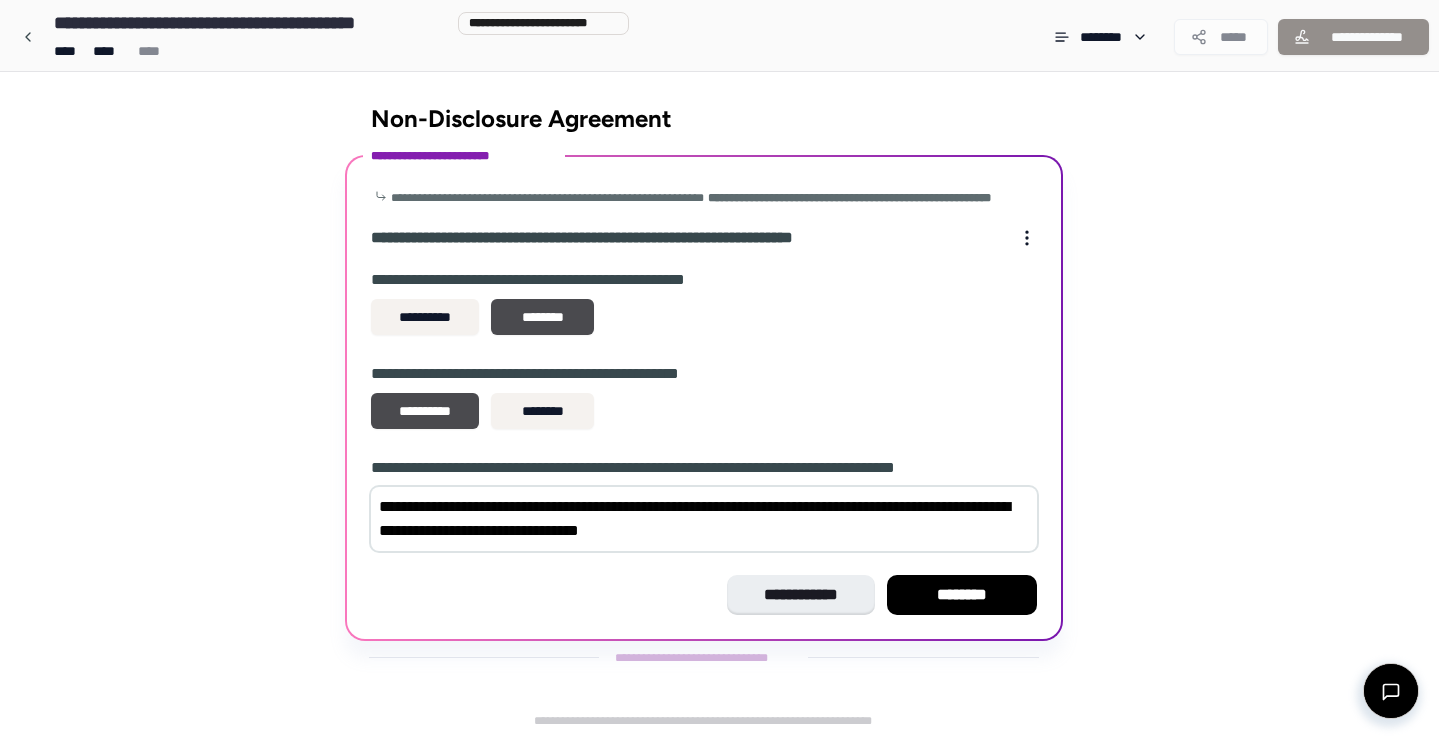 click on "**********" at bounding box center (704, 519) 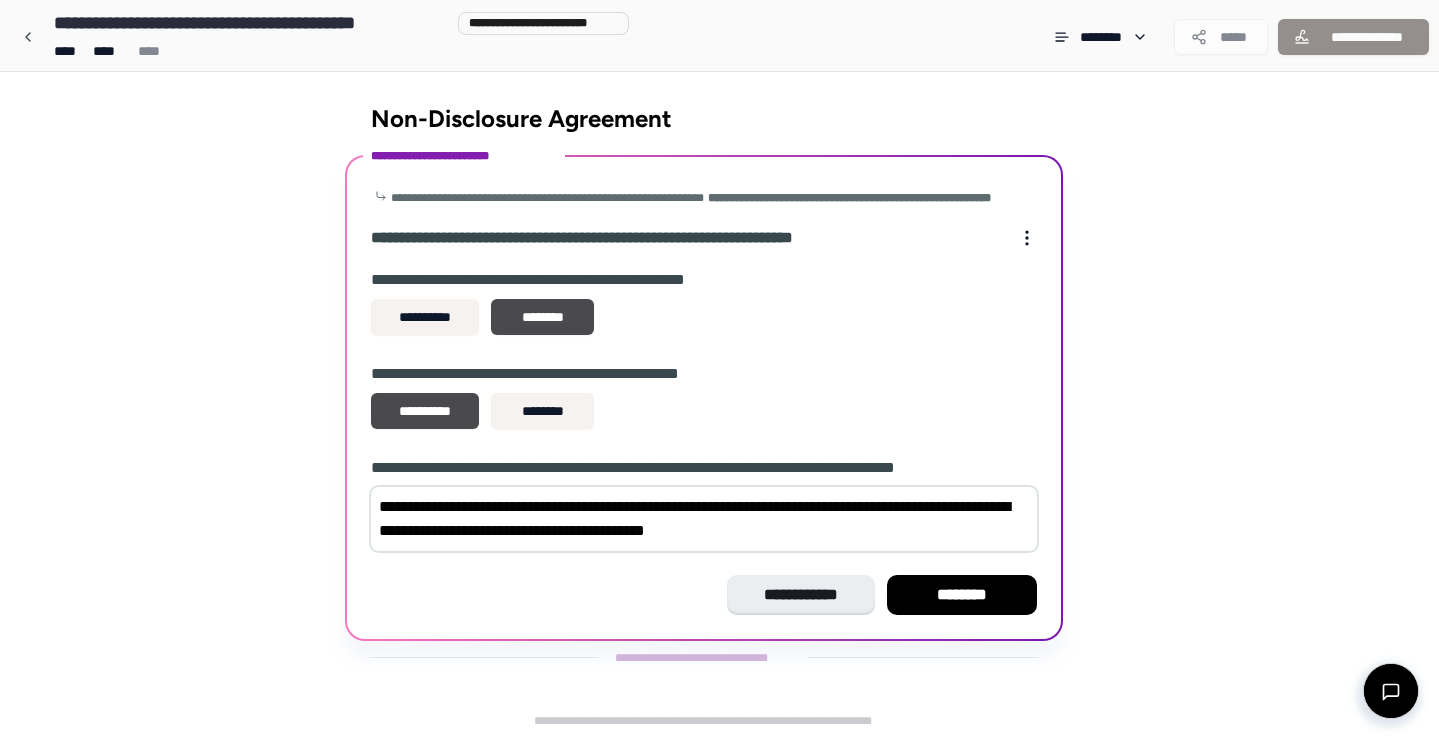 click on "**********" at bounding box center (704, 519) 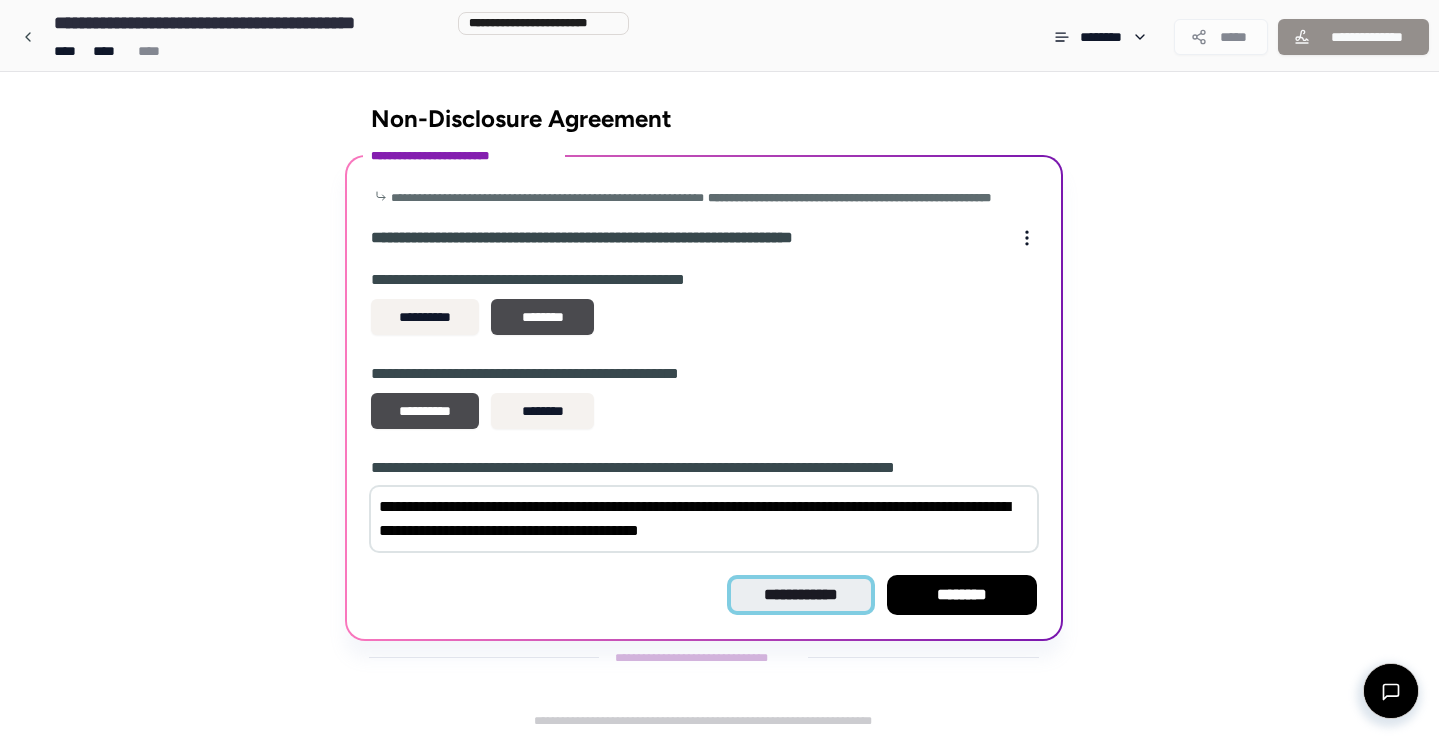 type on "**********" 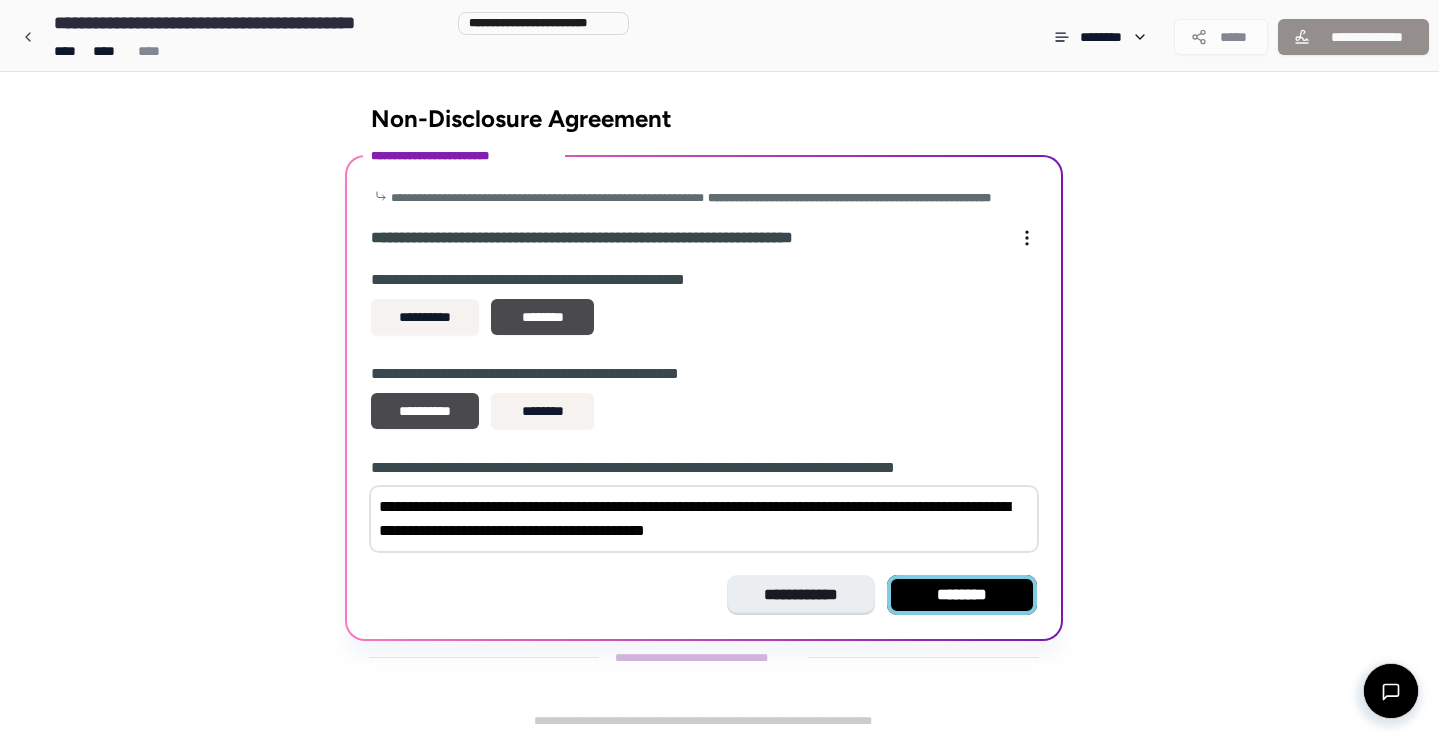 click on "********" at bounding box center [962, 595] 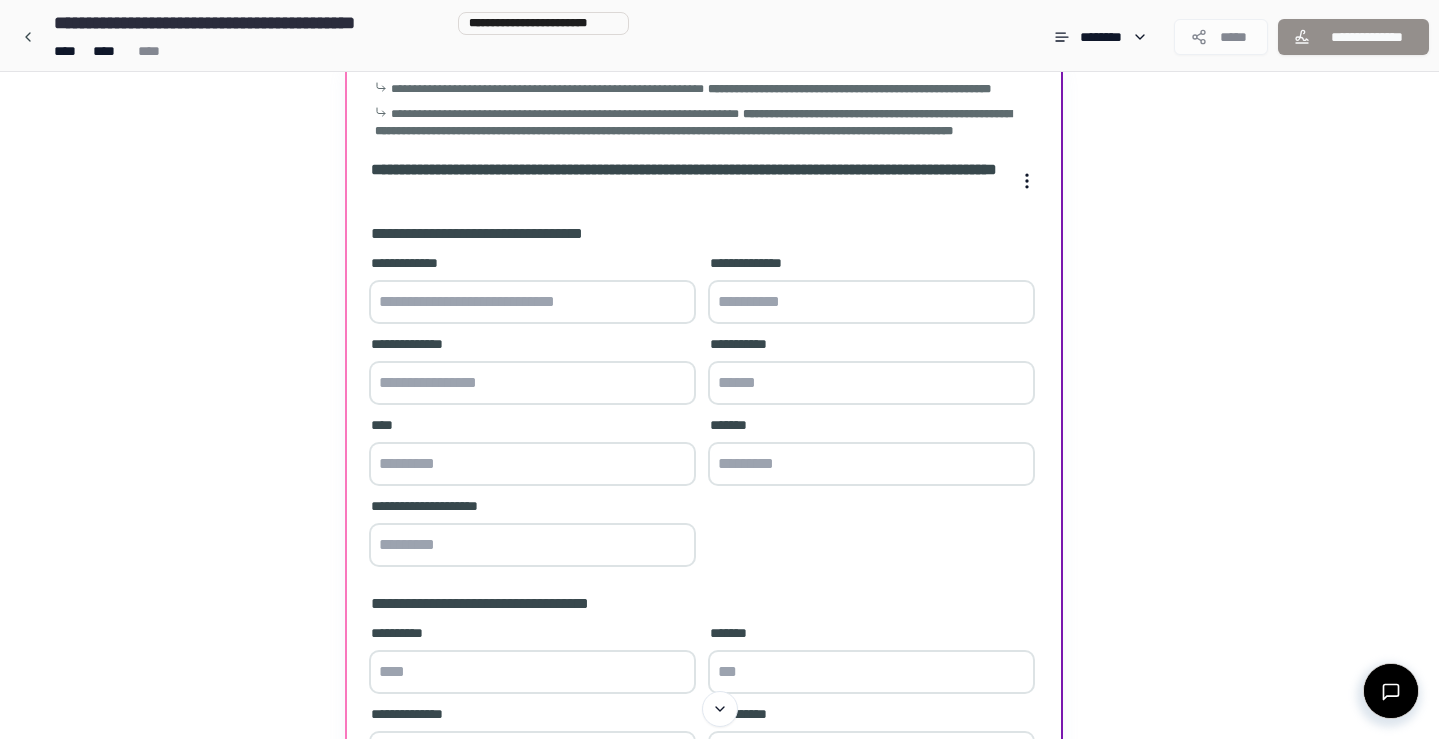 scroll, scrollTop: 111, scrollLeft: 0, axis: vertical 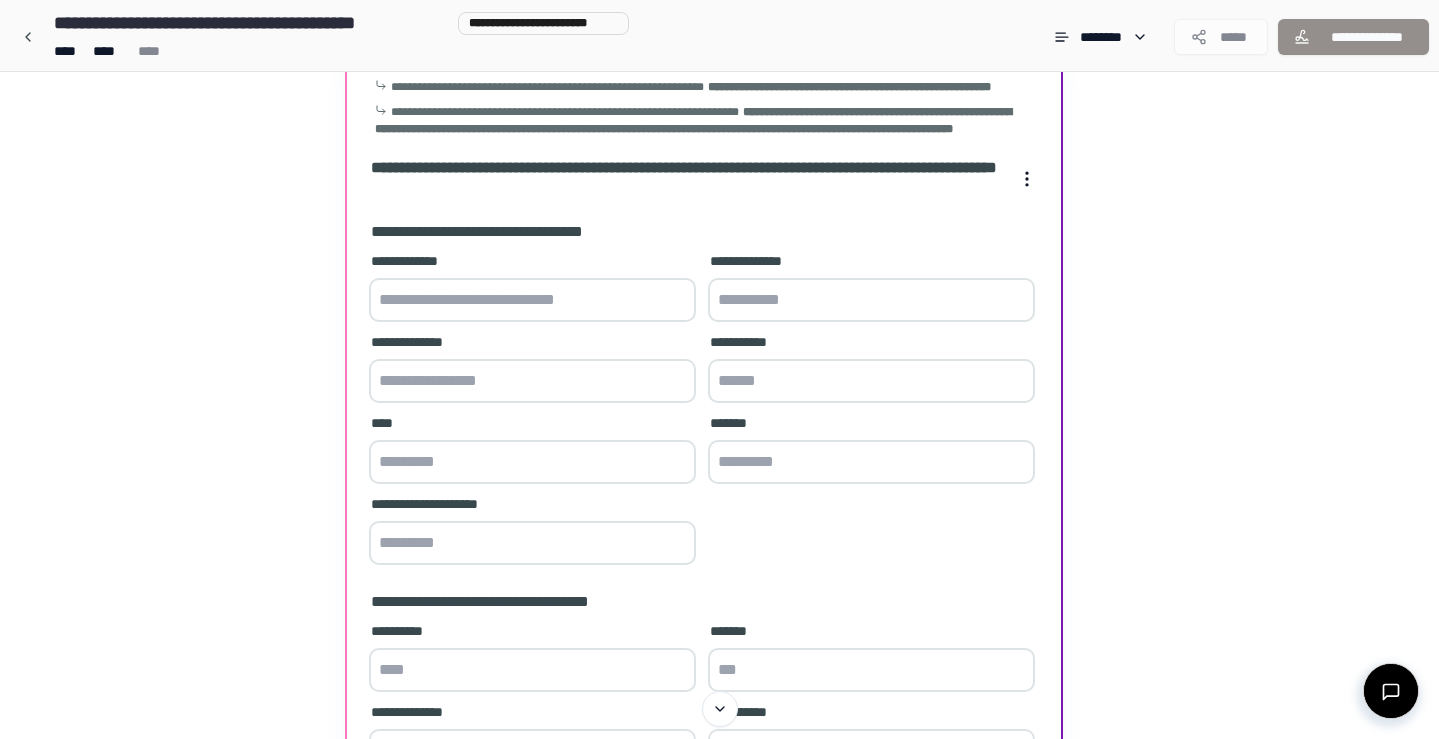 click at bounding box center (532, 300) 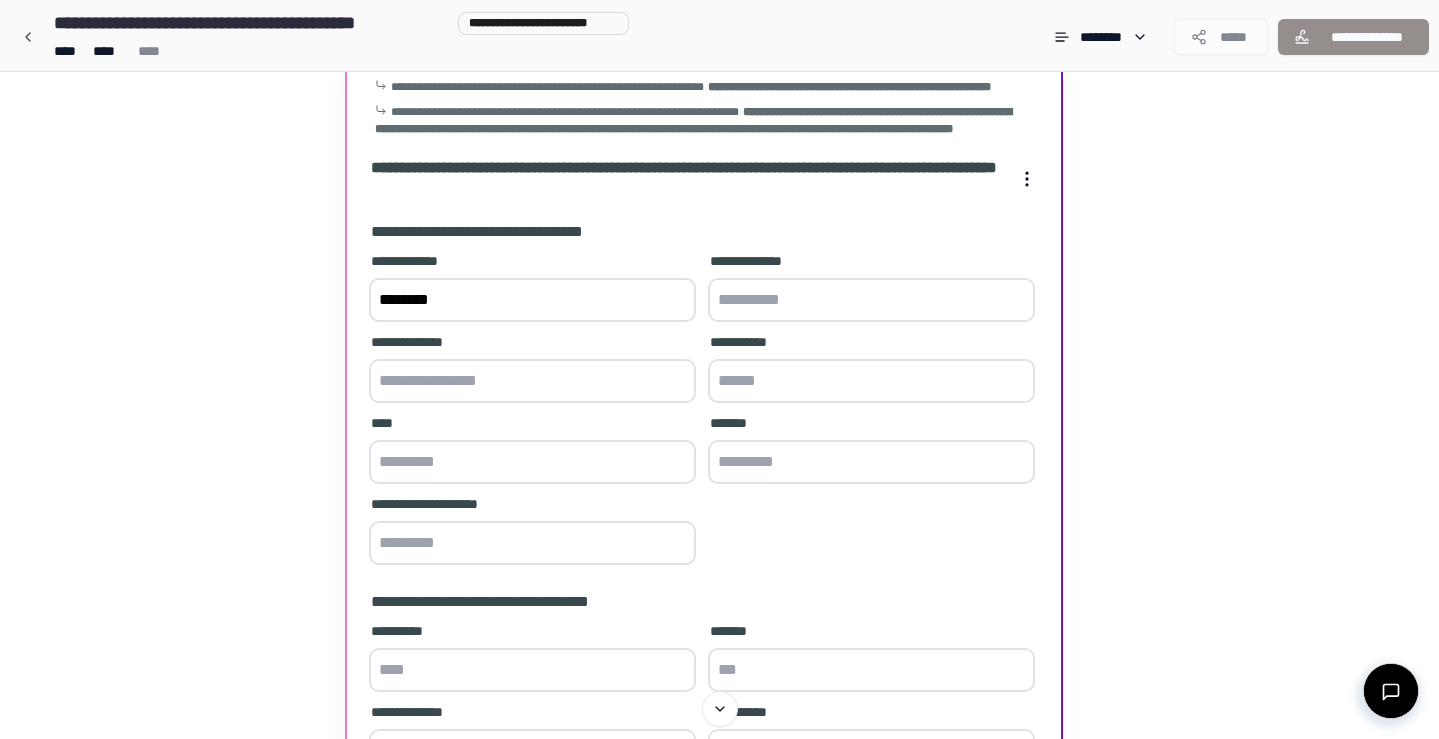 type on "********" 